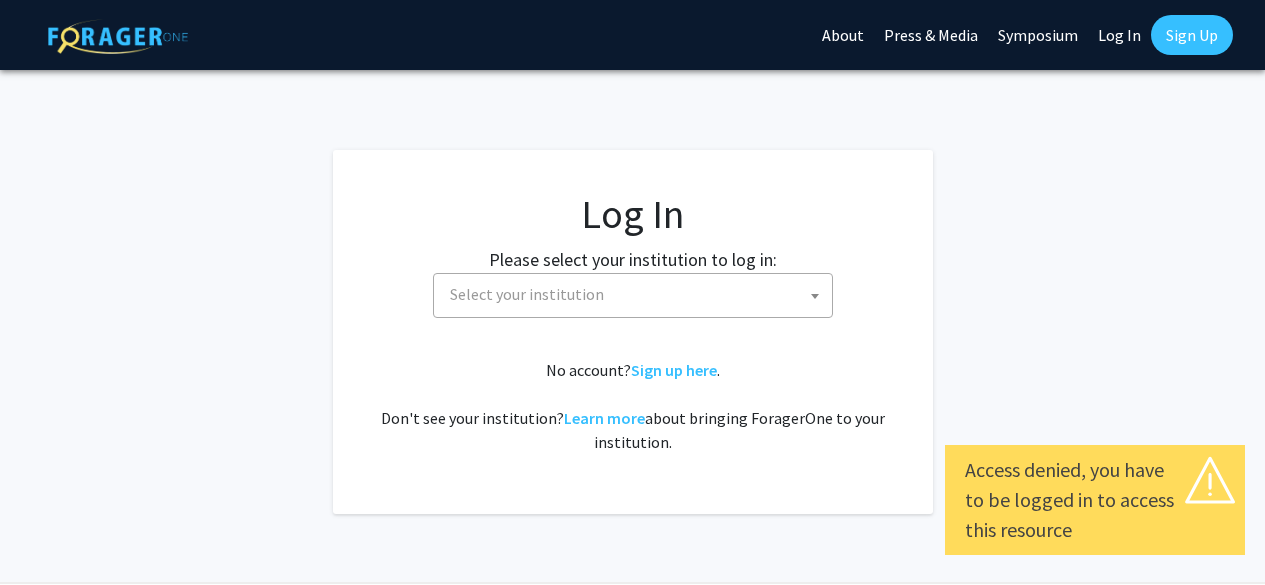 scroll, scrollTop: 0, scrollLeft: 0, axis: both 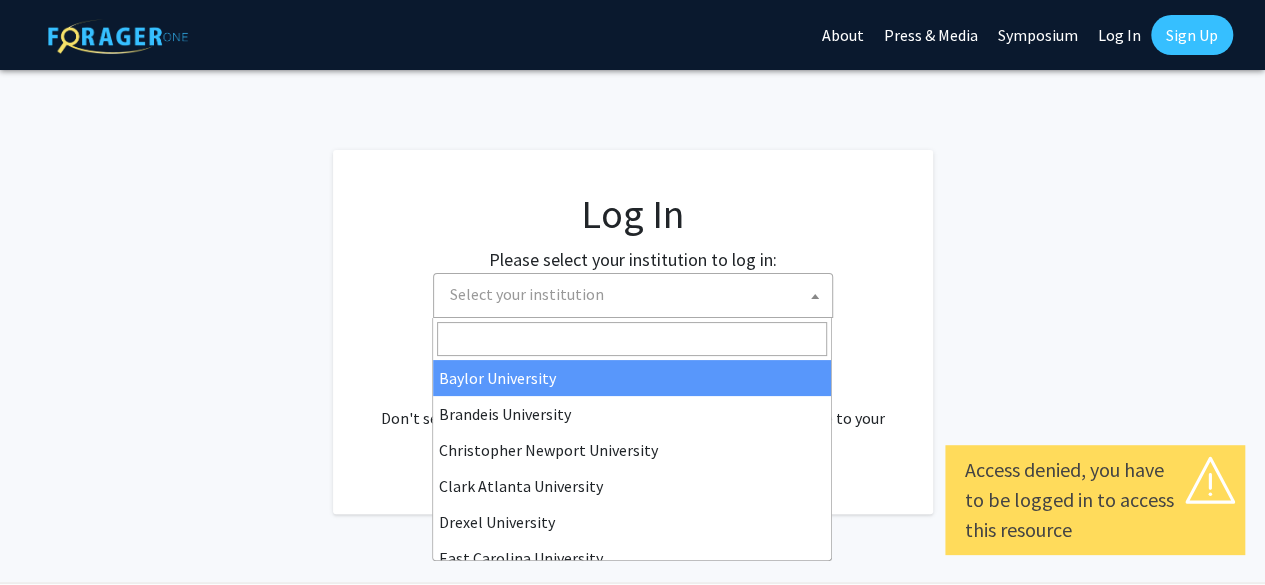 click on "Select your institution" at bounding box center (527, 294) 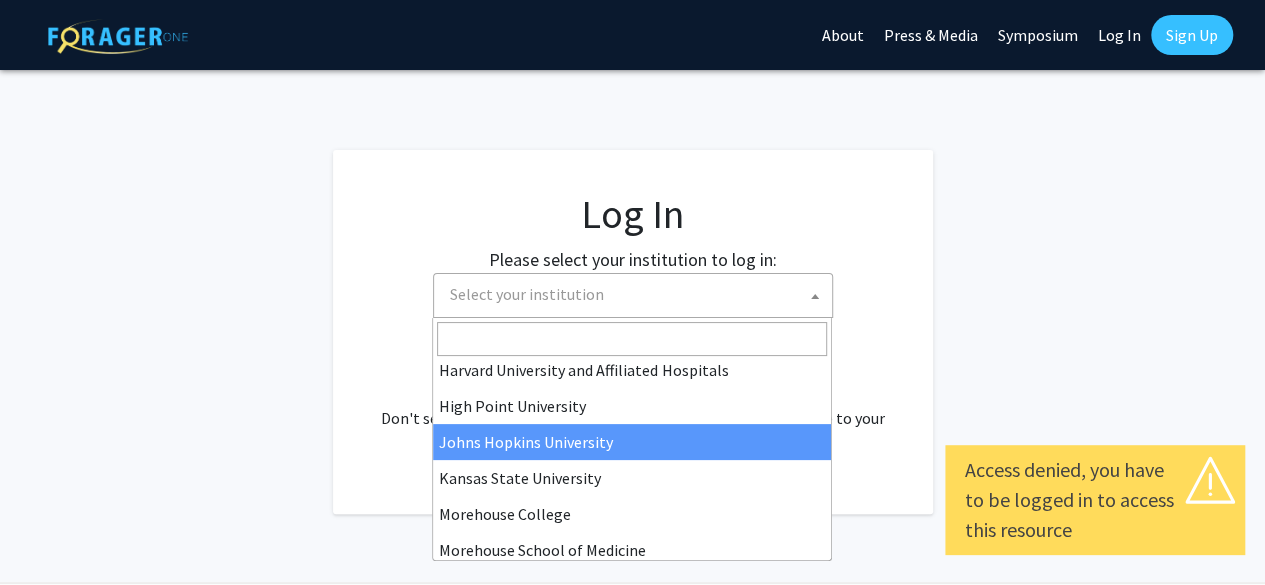 scroll, scrollTop: 333, scrollLeft: 0, axis: vertical 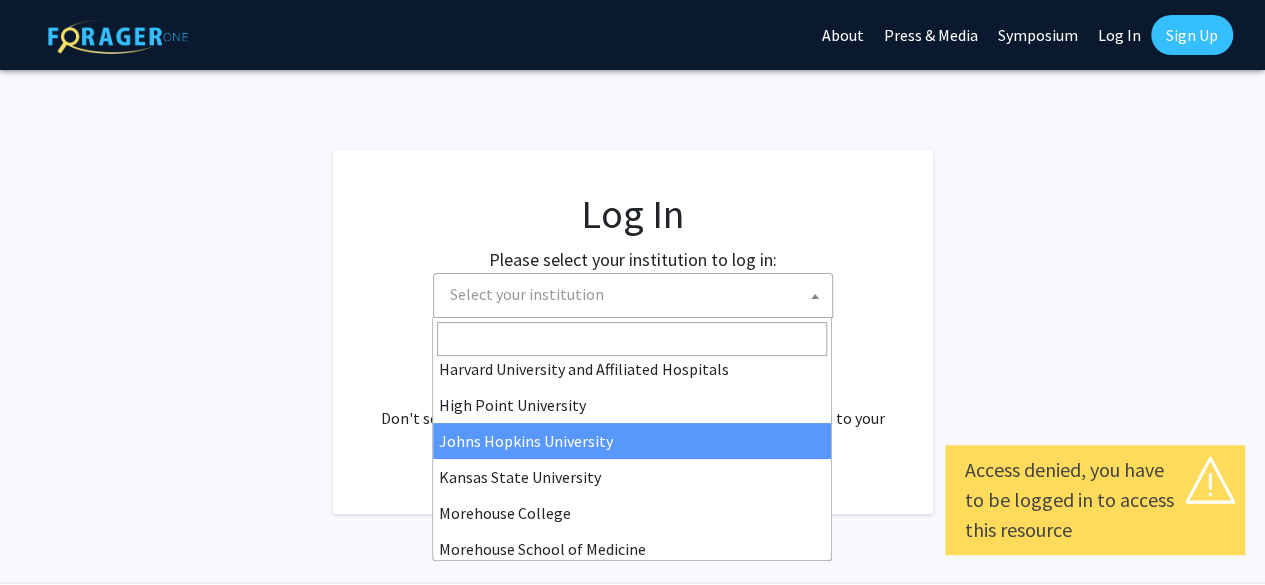 select on "1" 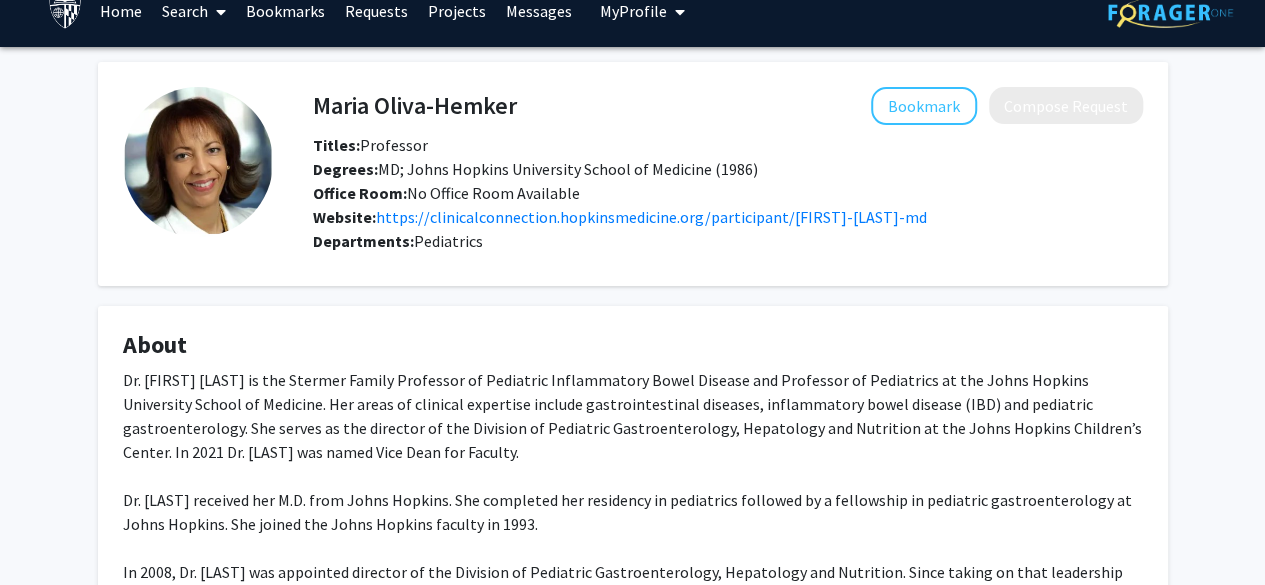scroll, scrollTop: 24, scrollLeft: 0, axis: vertical 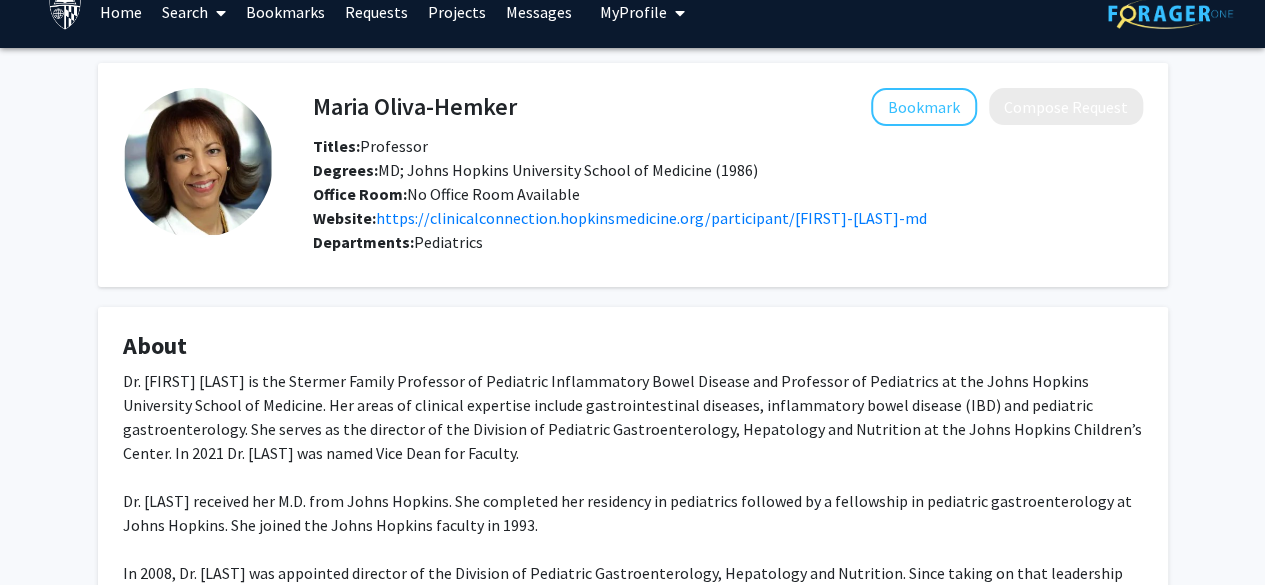 click on "Bookmarks" at bounding box center [285, 12] 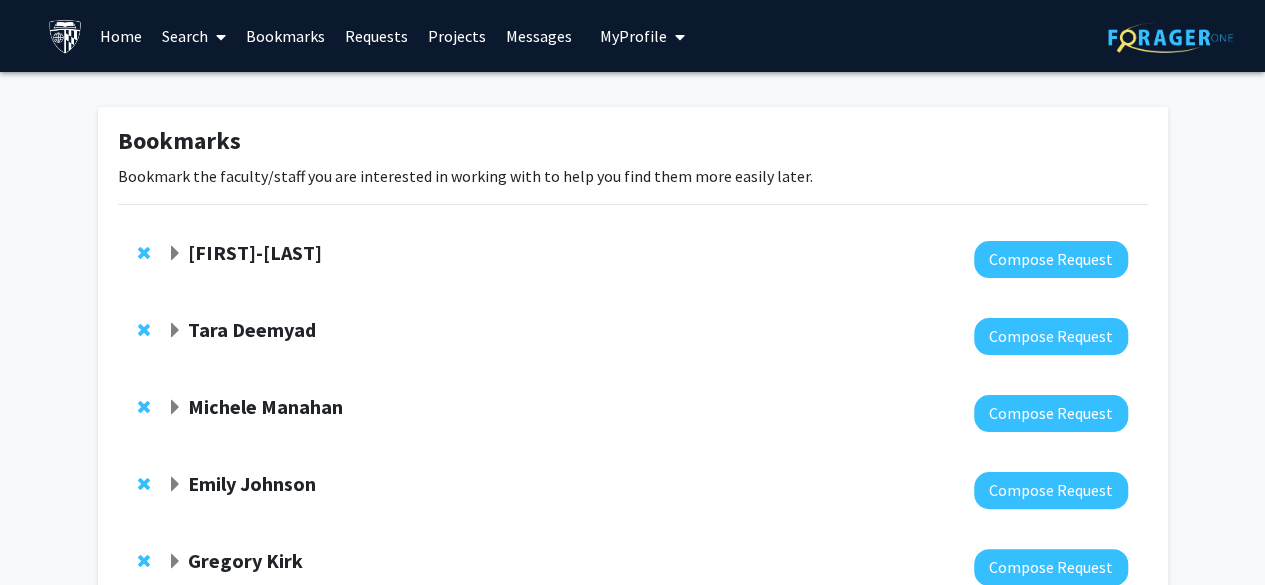 click on "[FIRST]-[LAST]" 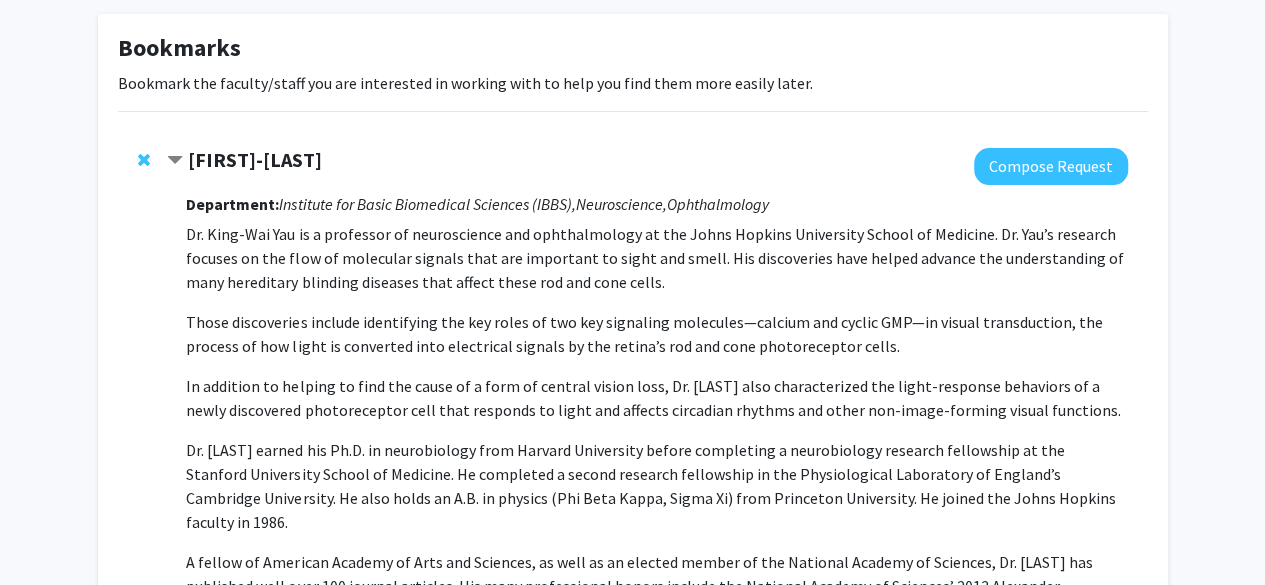 scroll, scrollTop: 94, scrollLeft: 0, axis: vertical 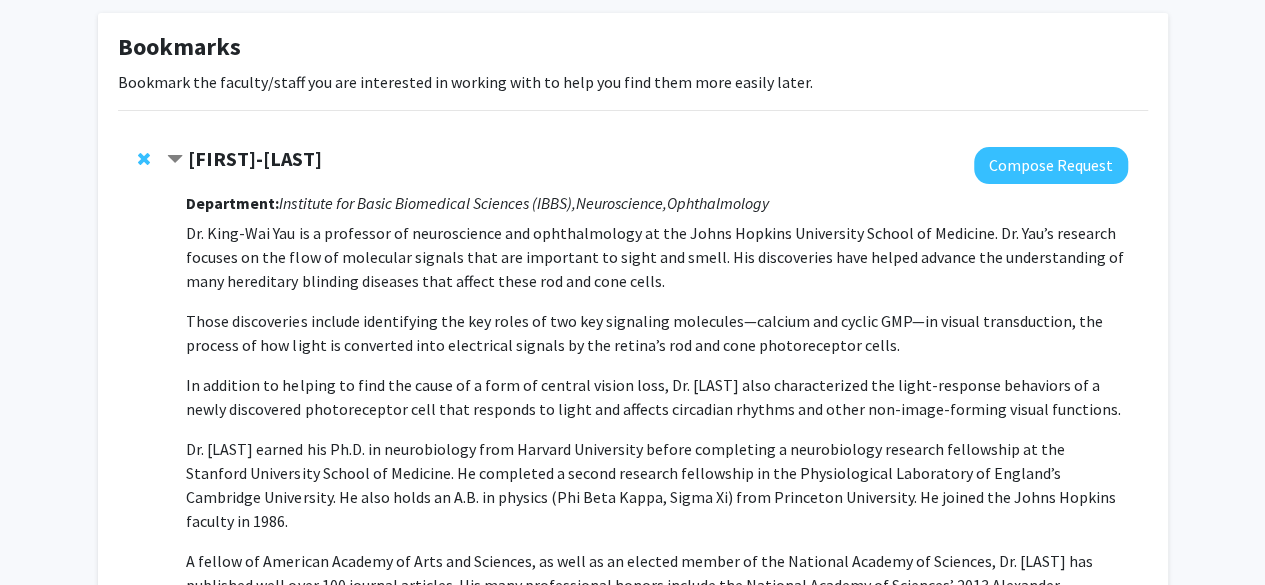 click on "Dr. King-Wai Yau is a professor of neuroscience and ophthalmology at the Johns Hopkins University School of Medicine. Dr. Yau’s research focuses on the flow of molecular signals that are important to sight and smell. His discoveries have helped advance the understanding of many hereditary blinding diseases that affect these rod and cone cells." at bounding box center [656, 257] 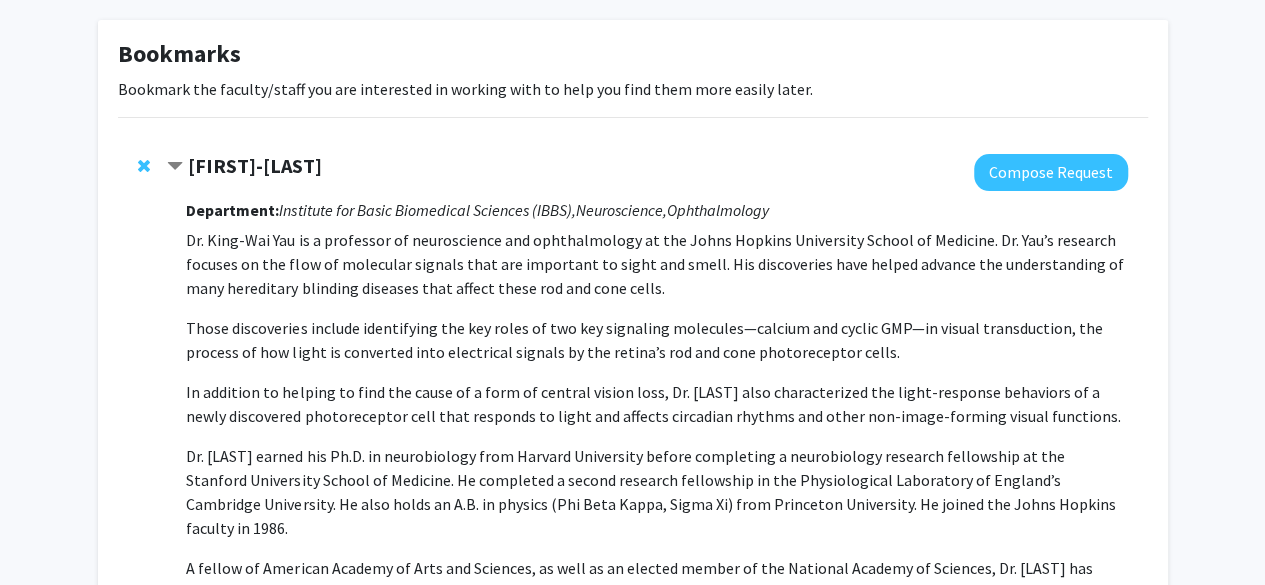 scroll, scrollTop: 0, scrollLeft: 0, axis: both 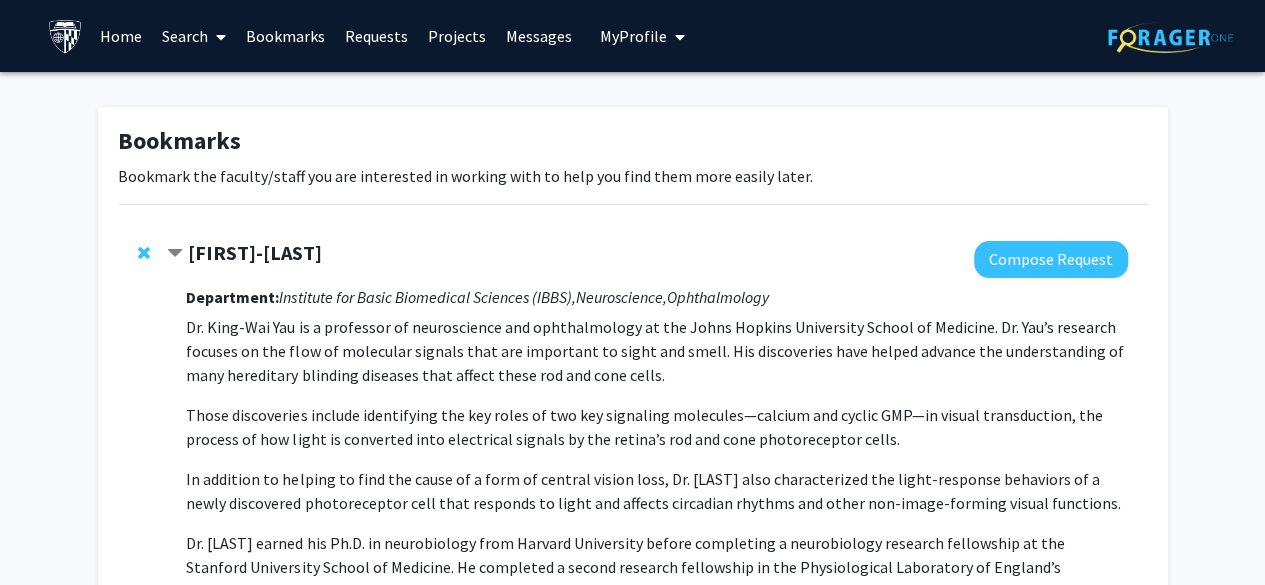 click on "Search" at bounding box center (194, 36) 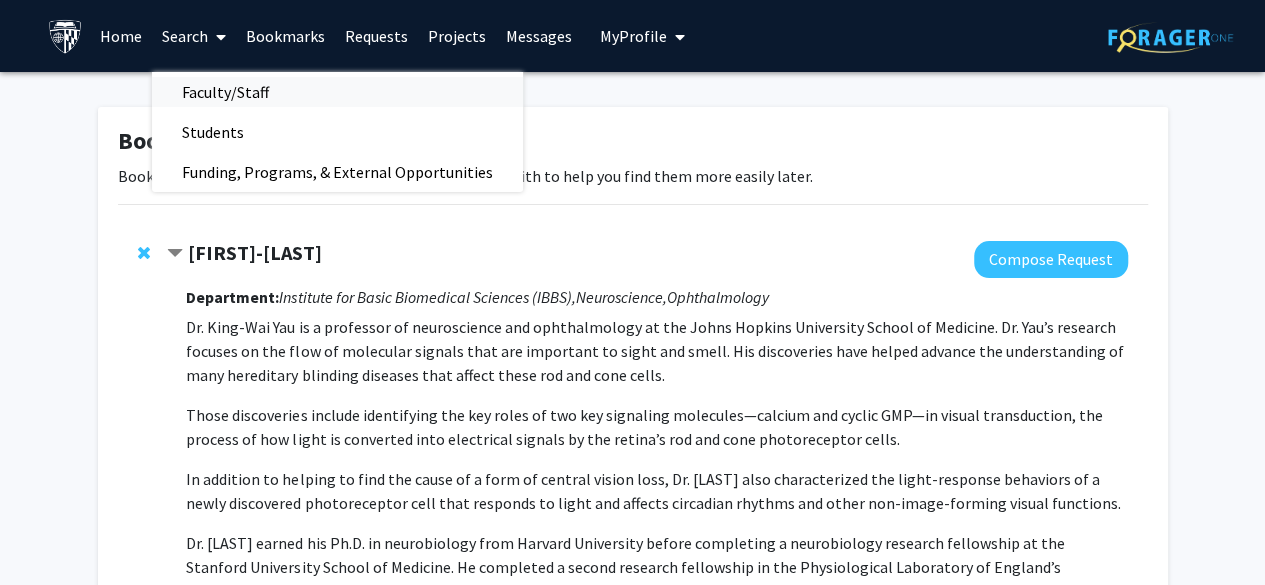 click on "Faculty/Staff" at bounding box center (225, 92) 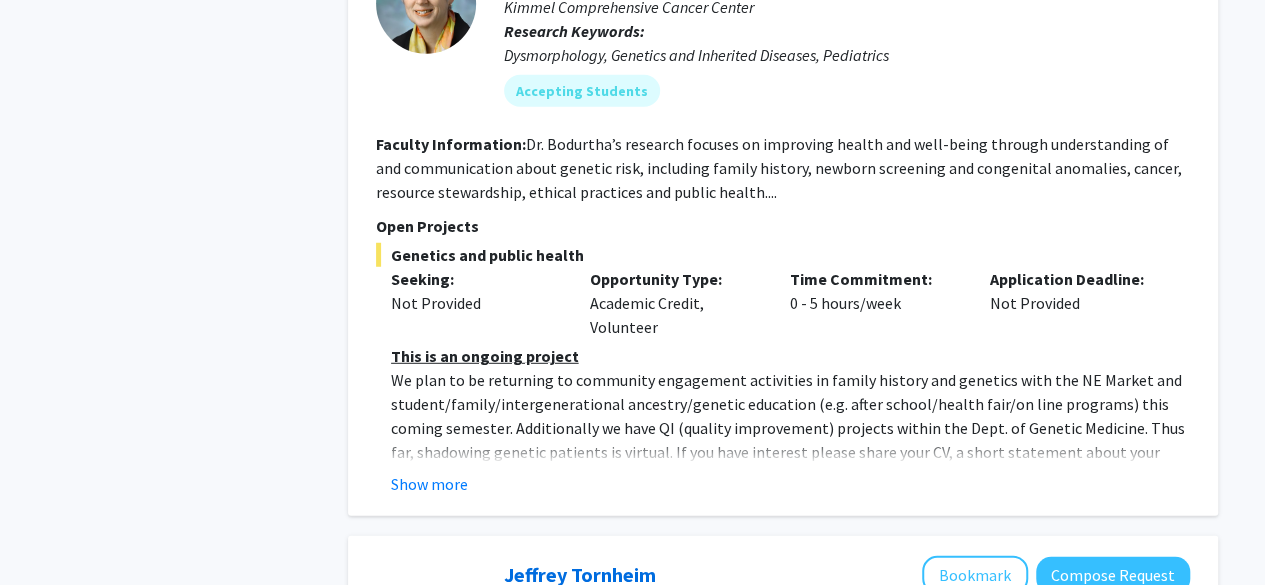 scroll, scrollTop: 6431, scrollLeft: 0, axis: vertical 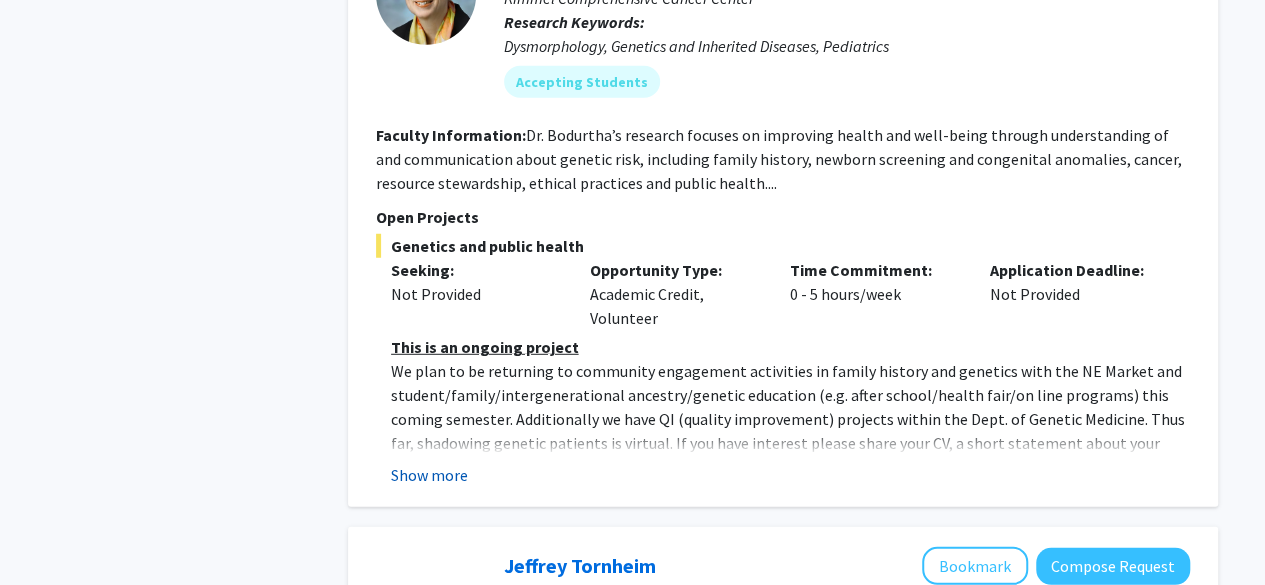 click on "Show more" 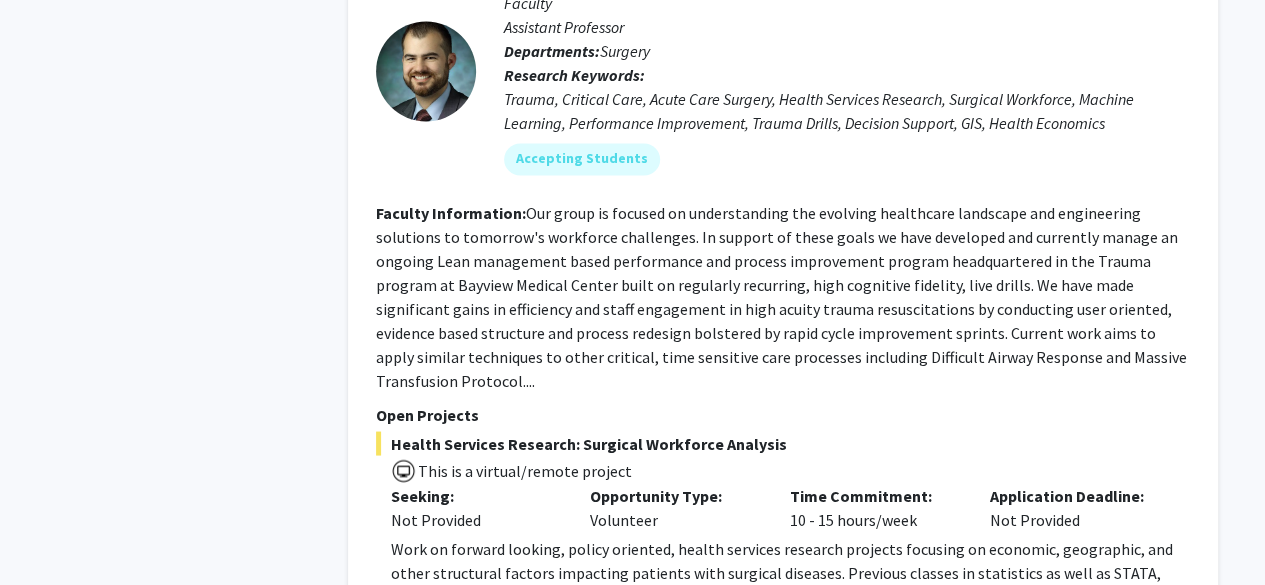 scroll, scrollTop: 9463, scrollLeft: 0, axis: vertical 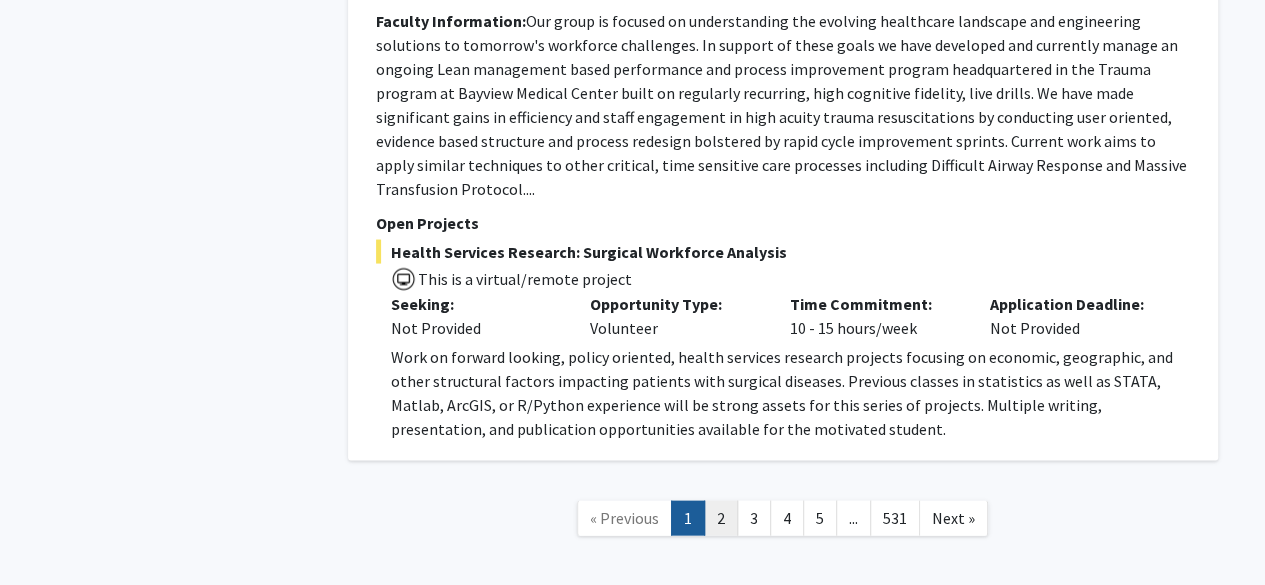 click on "2" 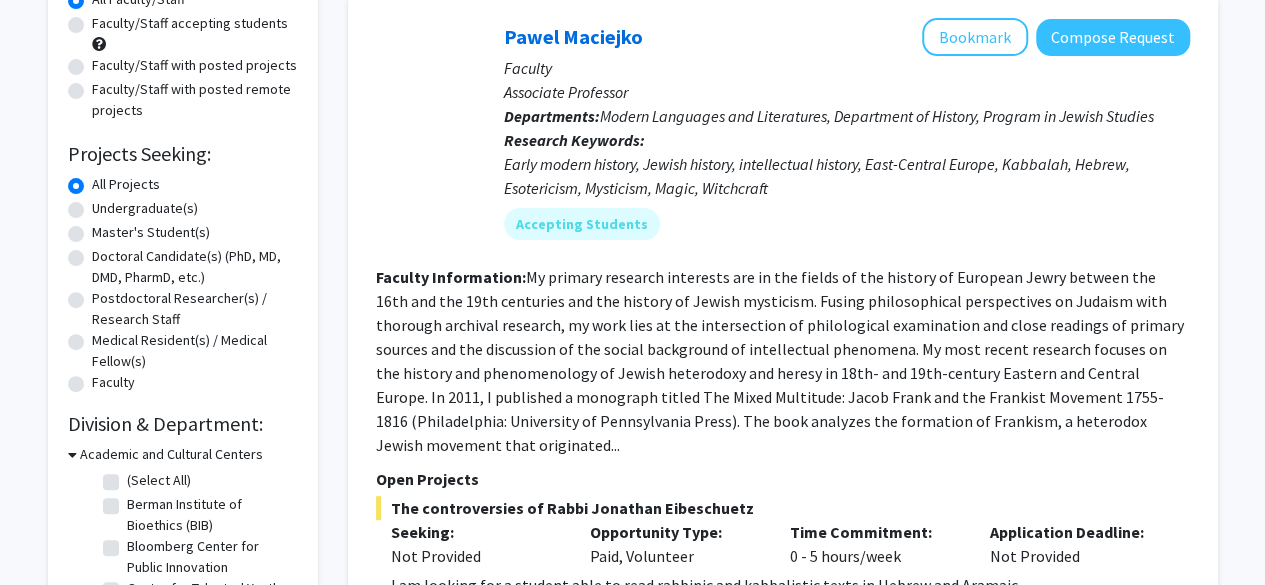 scroll, scrollTop: 207, scrollLeft: 0, axis: vertical 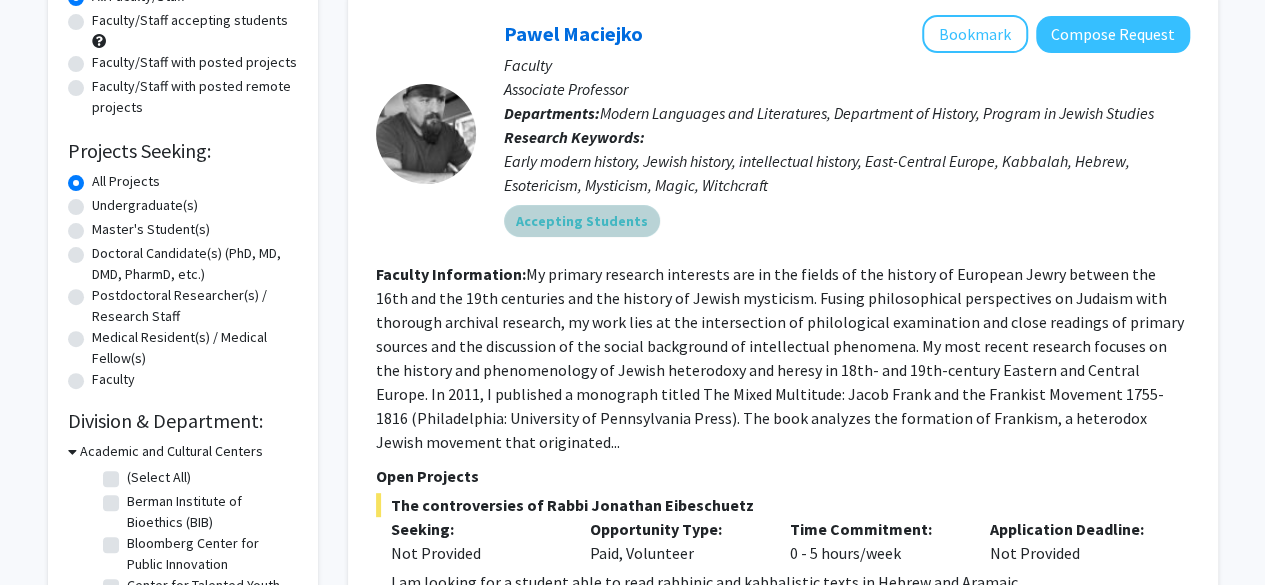 click on "Accepting Students" at bounding box center (847, 221) 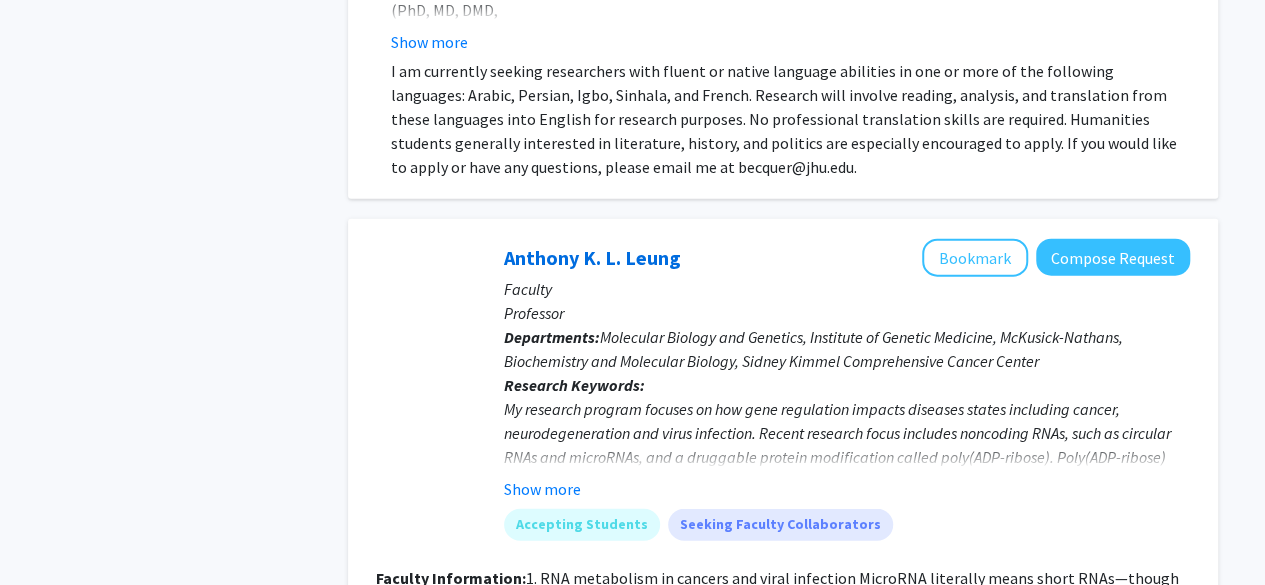 scroll, scrollTop: 2218, scrollLeft: 0, axis: vertical 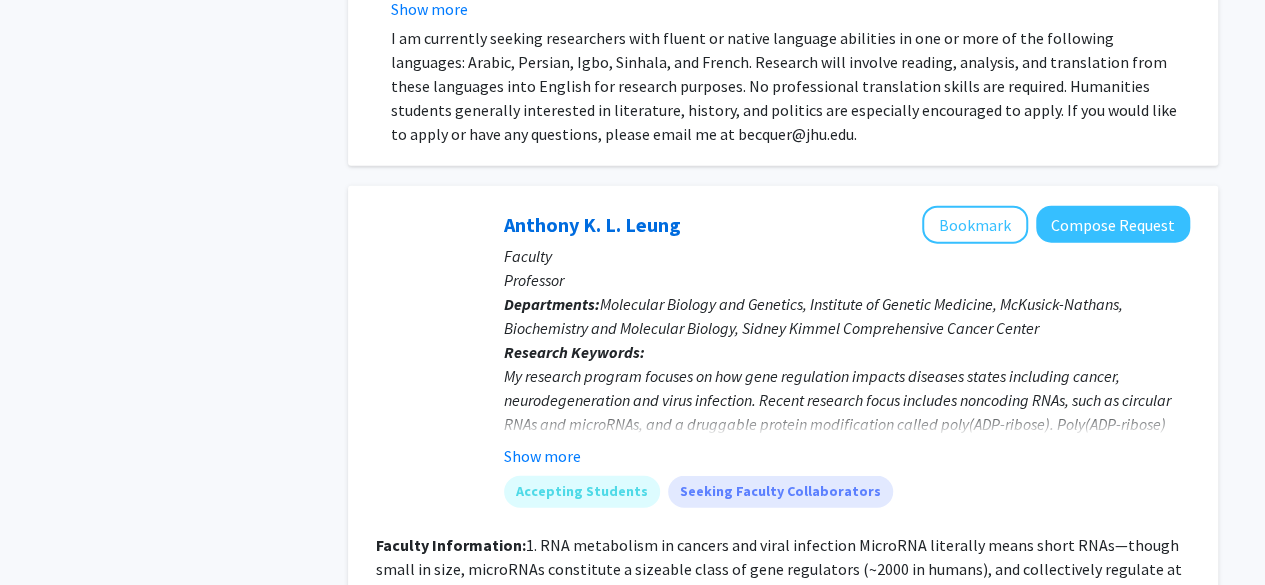 click on "[FIRST] [LAST]   Bookmark
Compose Request" 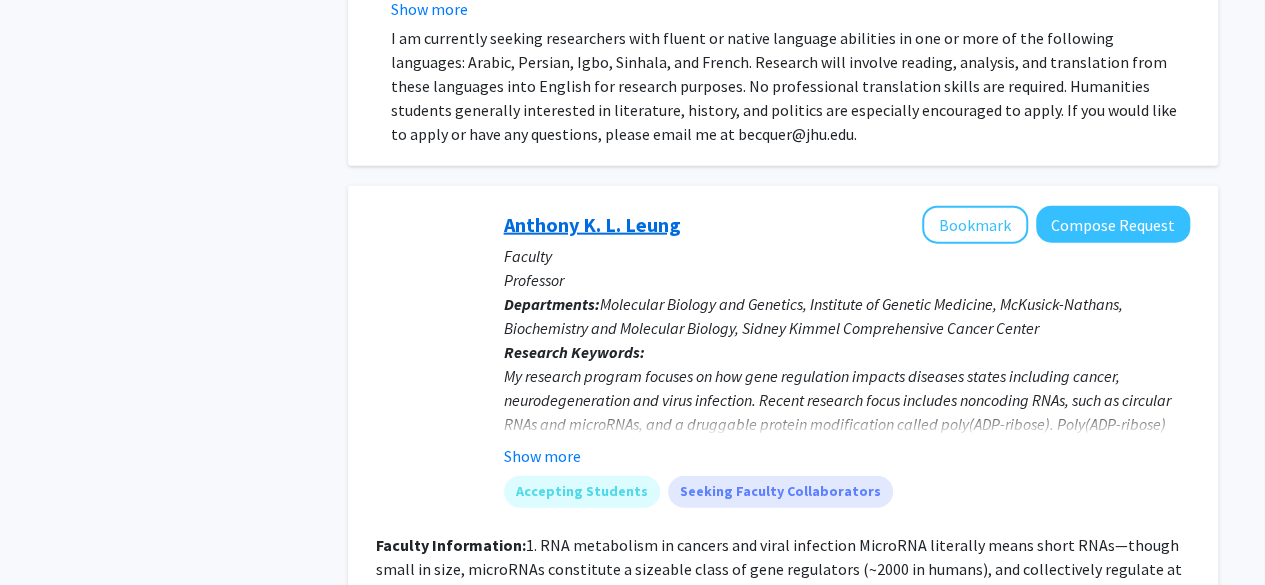 click on "Anthony K. L. Leung" 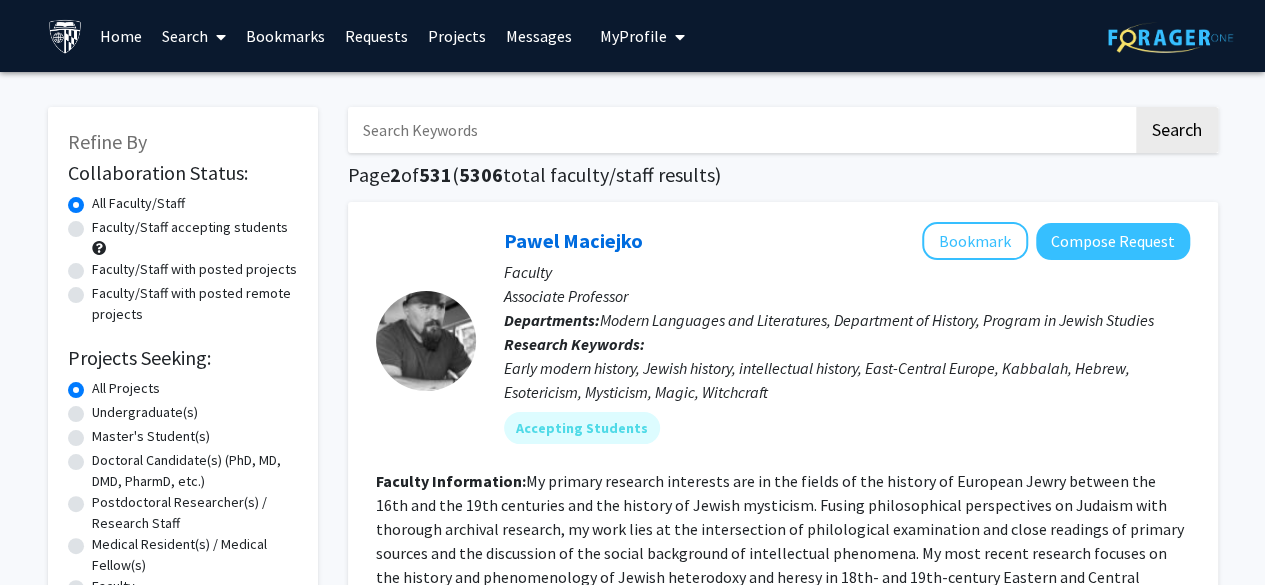 click on "[FIRST] [LAST]   Bookmark
Compose Request  Faculty Associate Professor Departments:  Modern Languages and Literatures, Department of History, Program in Jewish Studies Research Keywords:   Early modern history, Jewish history, intellectual history, East-Central Europe, Kabbalah, Hebrew, Esotericism, Mysticism, Magic, Witchcraft Accepting Students" 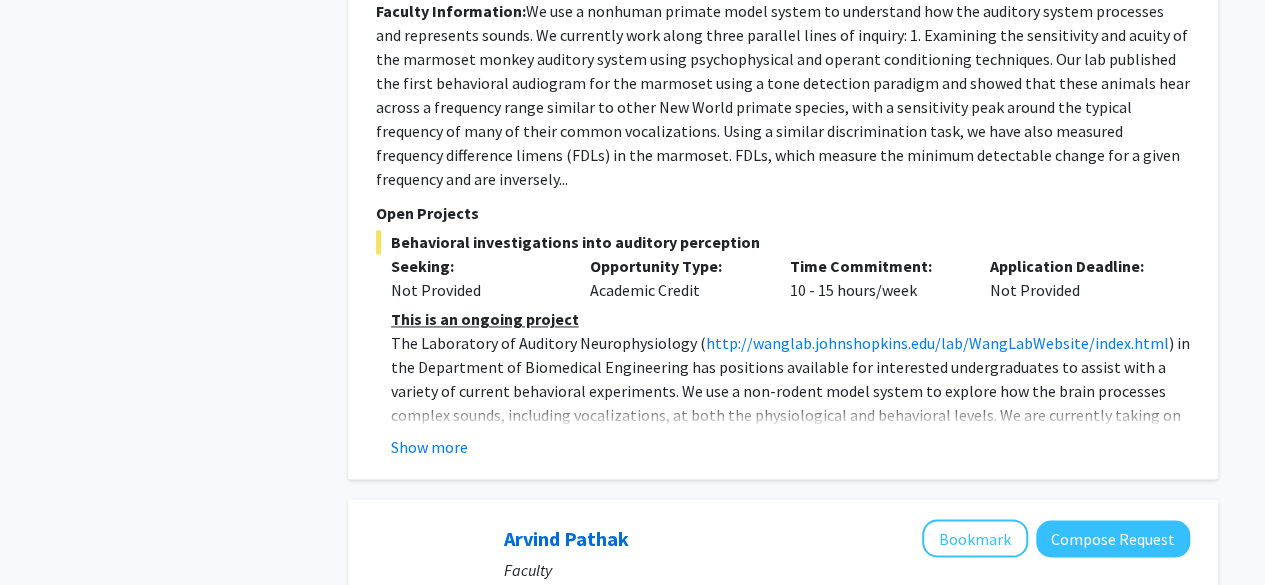 scroll, scrollTop: 5152, scrollLeft: 0, axis: vertical 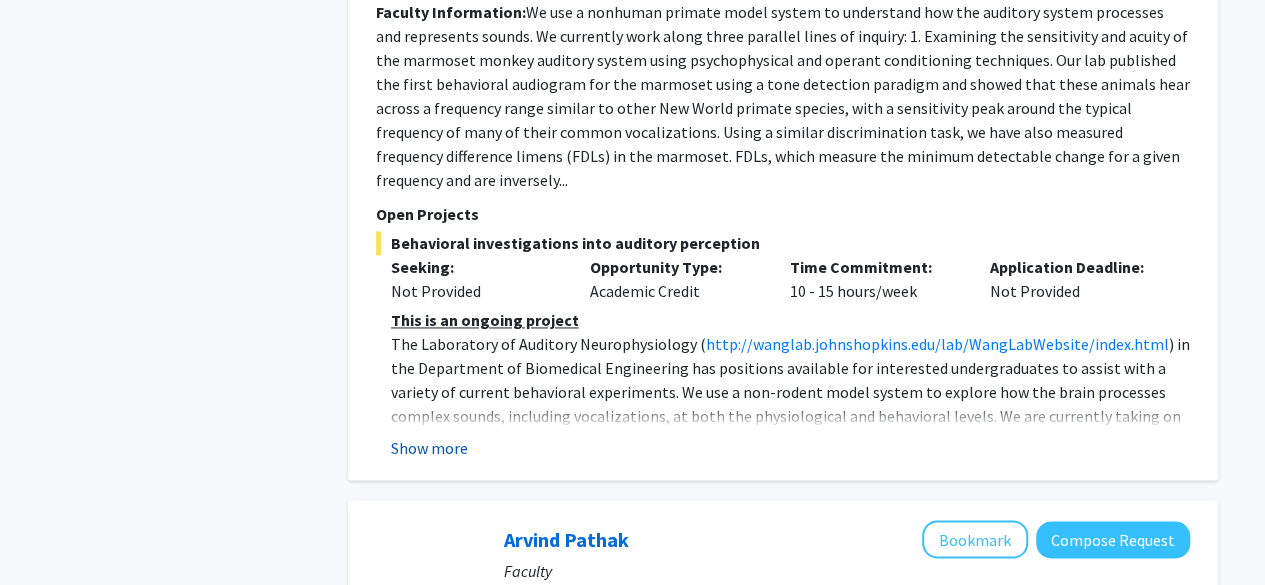 click on "Show more" 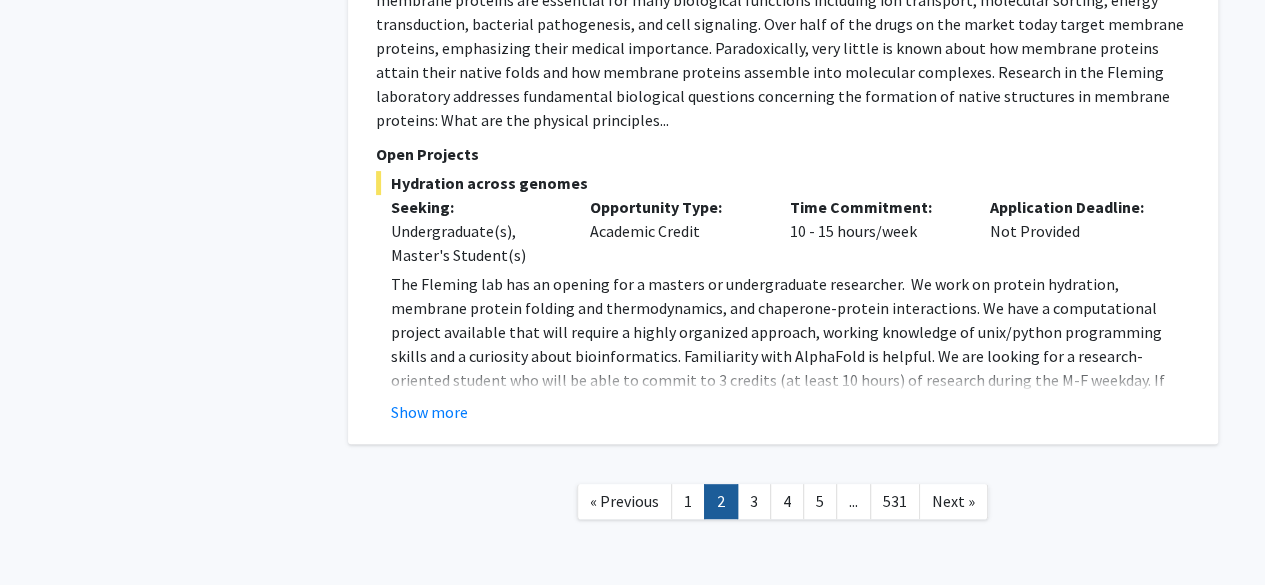 scroll, scrollTop: 7785, scrollLeft: 0, axis: vertical 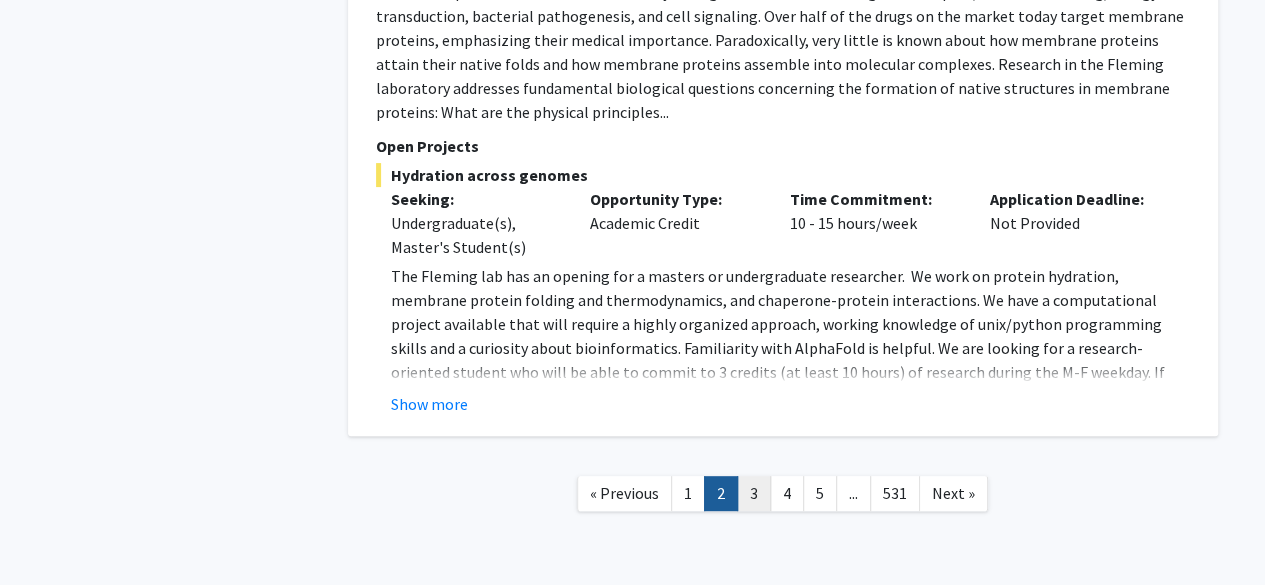 click on "3" 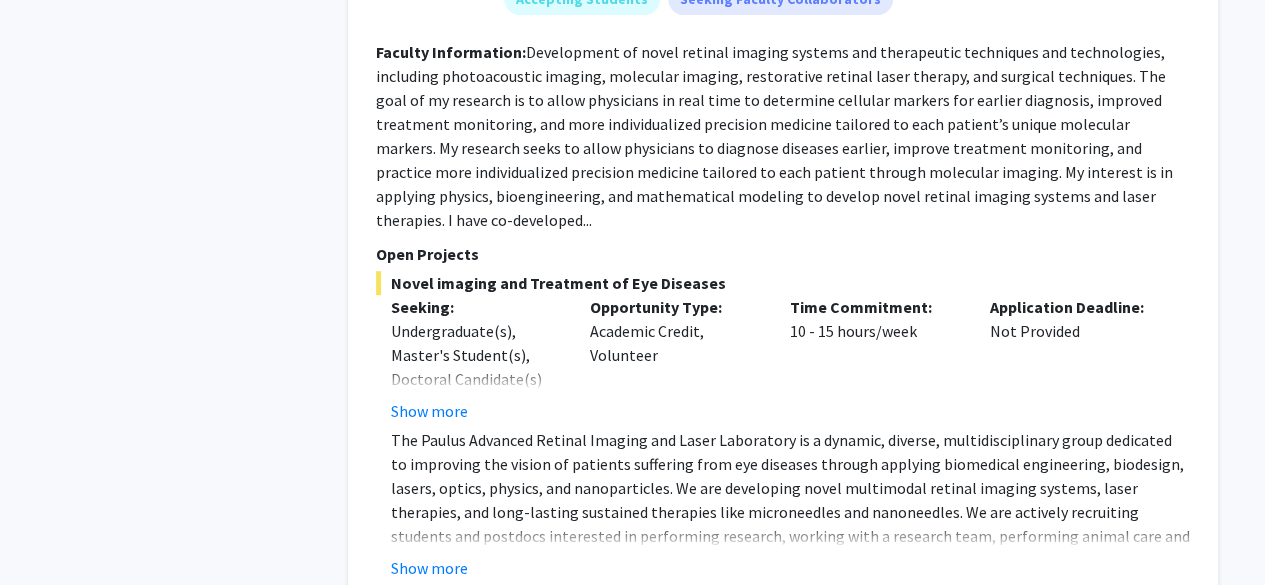 scroll, scrollTop: 4163, scrollLeft: 0, axis: vertical 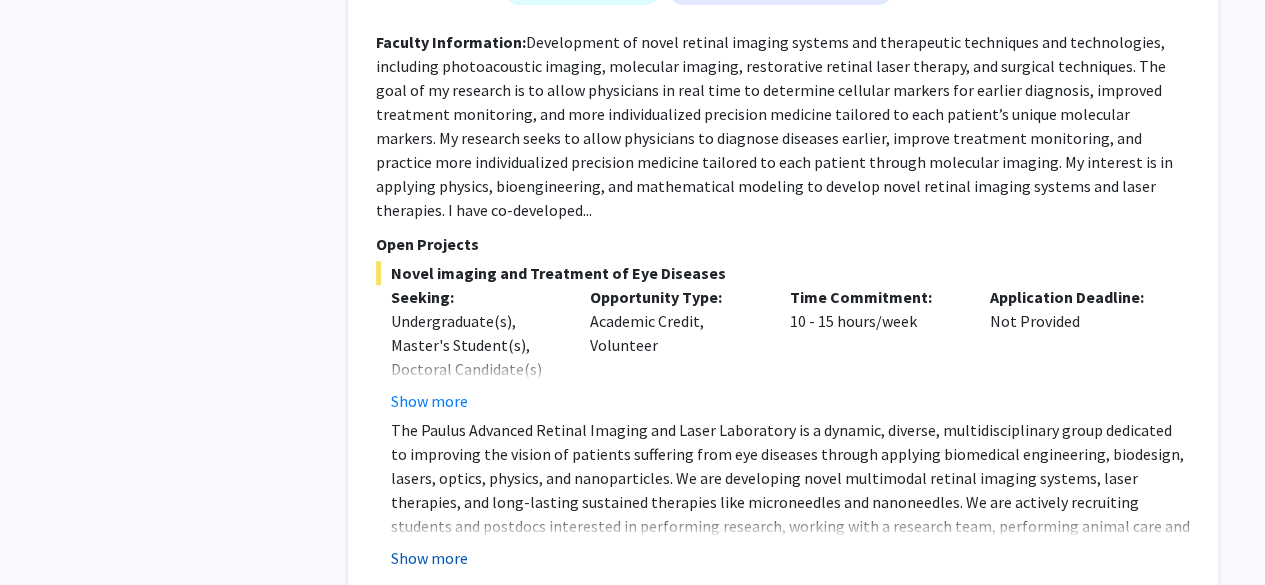 click on "Show more" 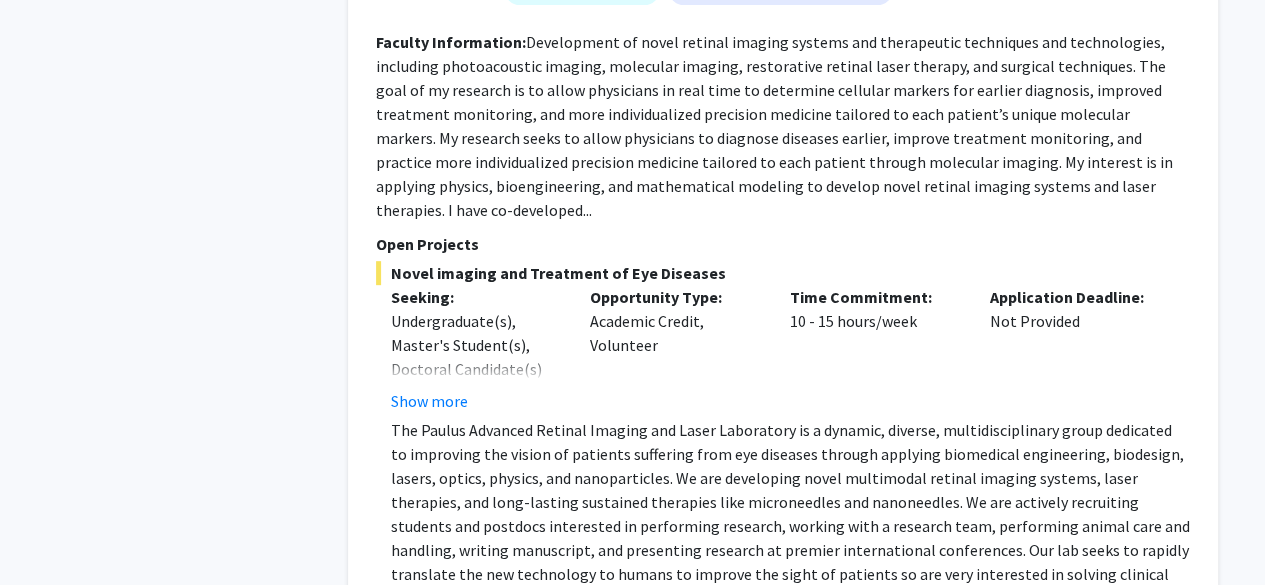 click on "Novel imaging and Treatment of Eye Diseases" 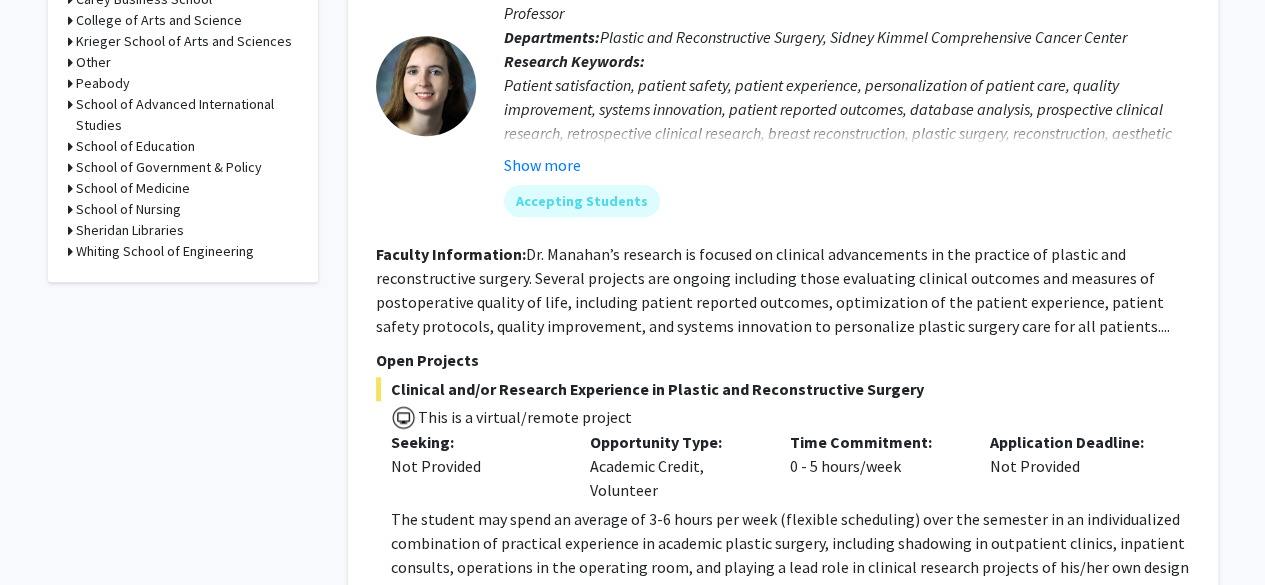 scroll, scrollTop: 0, scrollLeft: 0, axis: both 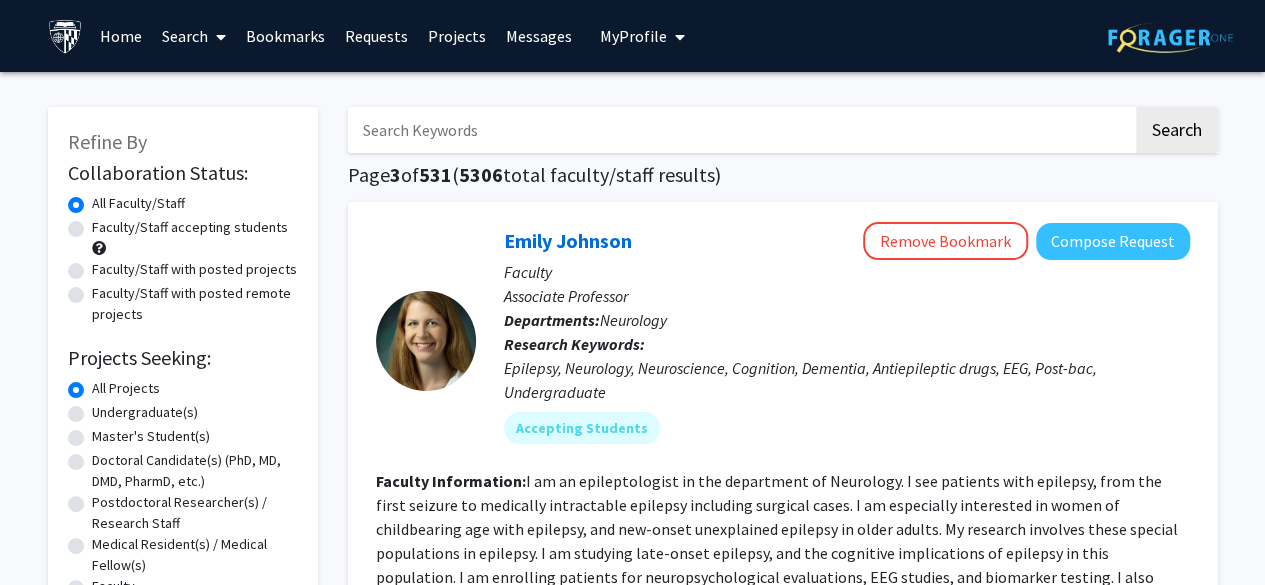 click on "Bookmarks" at bounding box center [285, 36] 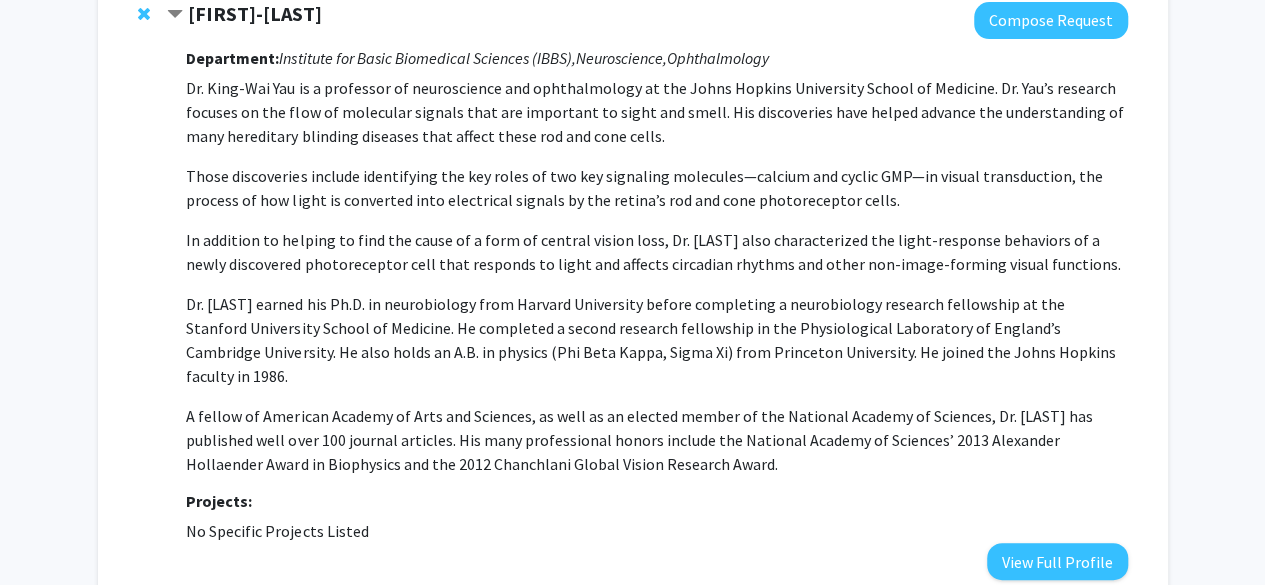 scroll, scrollTop: 0, scrollLeft: 0, axis: both 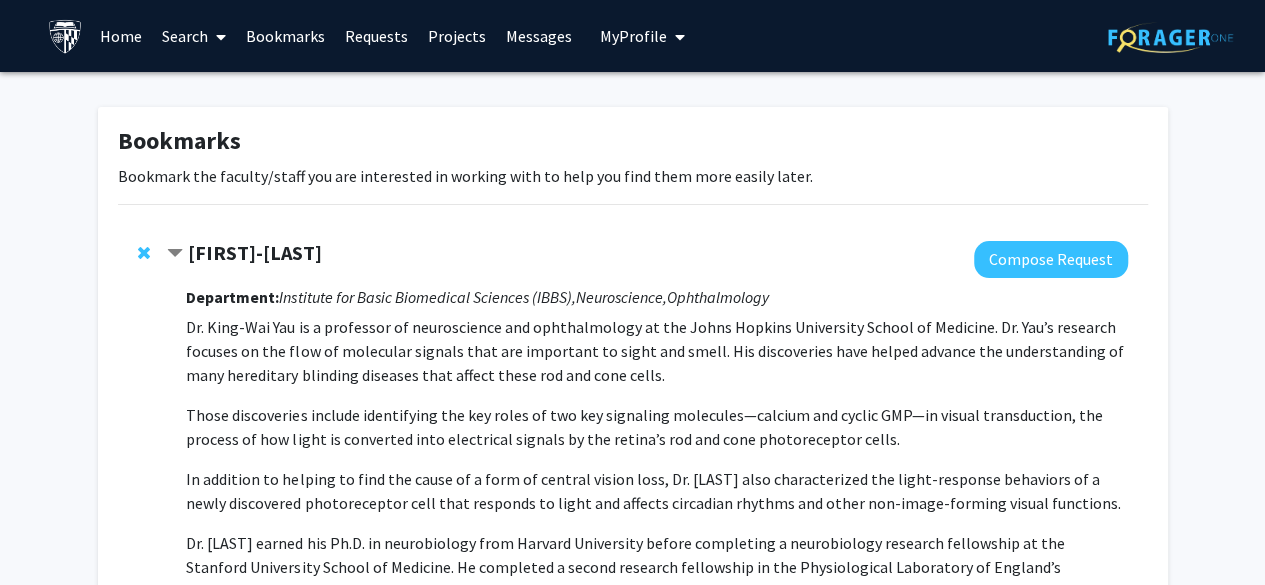 click 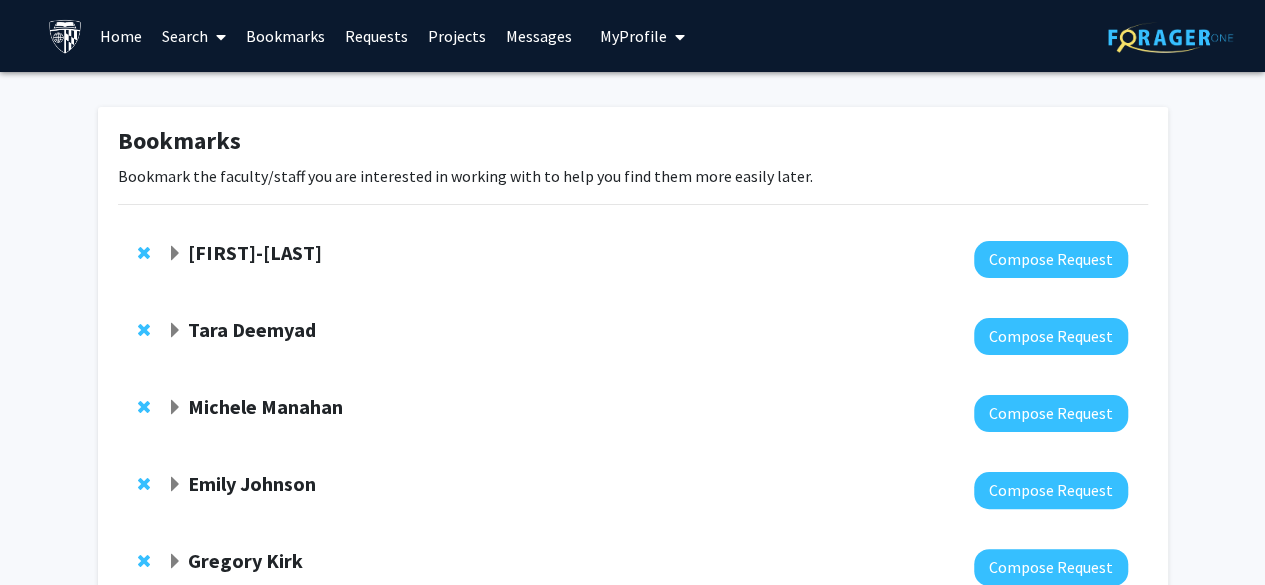 click on "Bookmarks  Bookmark the faculty/staff you are interested in working with to help you find them more easily later.  [FIRST]-[LAST]  Compose Request  [FIRST] [LAST]  Compose Request  [FIRST] [LAST]  Compose Request  [FIRST] [LAST]  Compose Request  [FIRST] [LAST]  Compose Request  [FIRST] [LAST]  Compose Request" 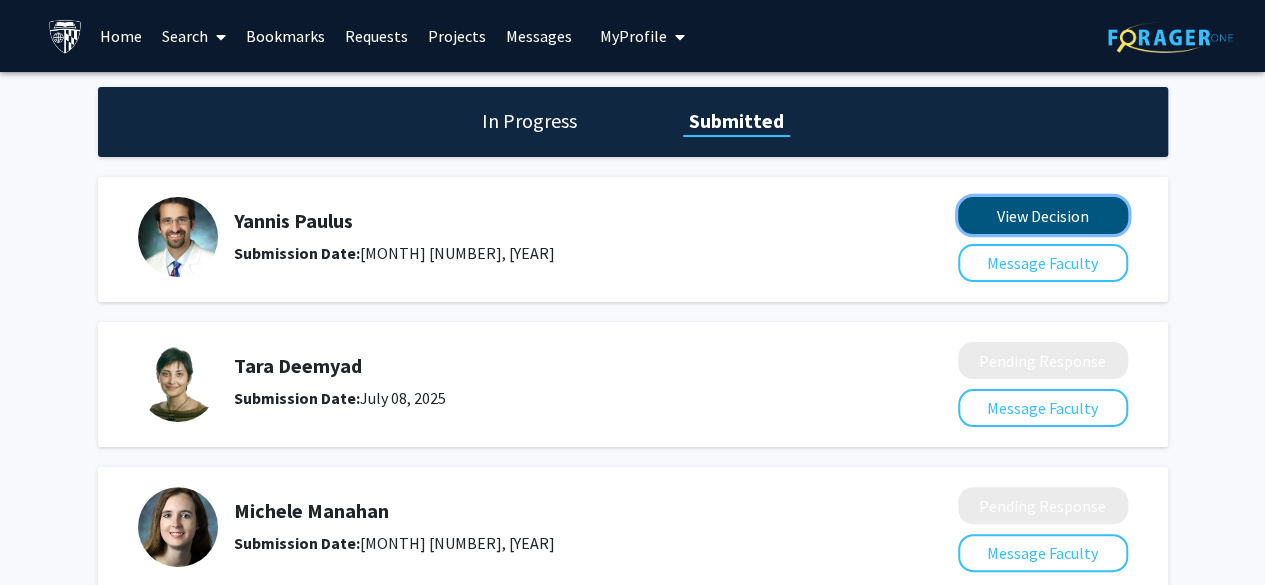 click on "View Decision" 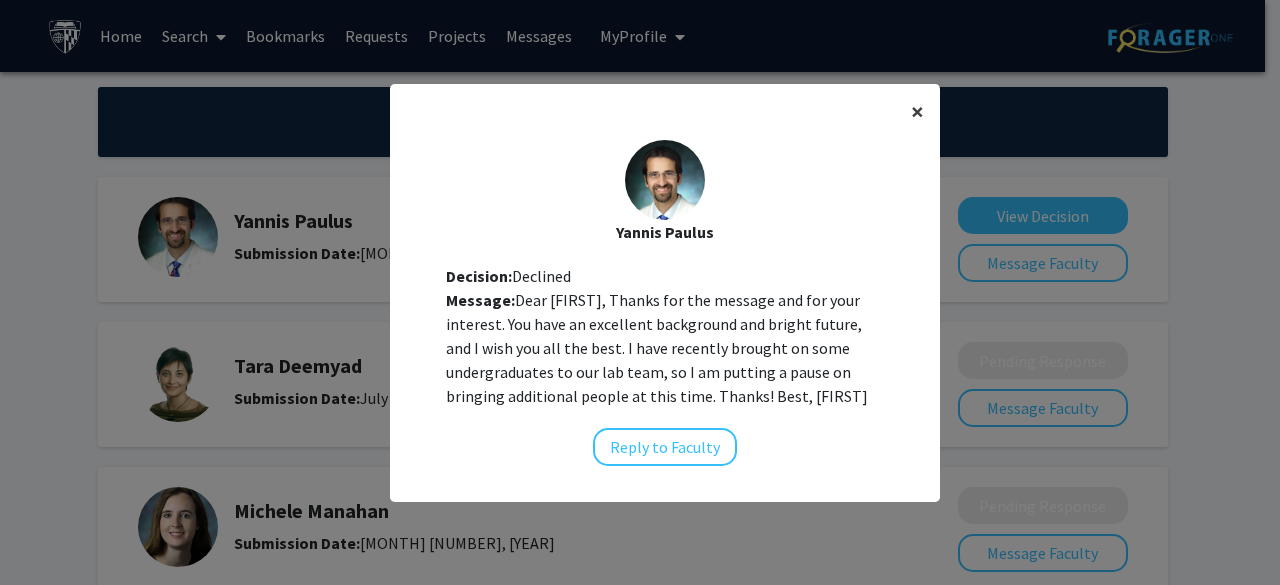 click on "×" 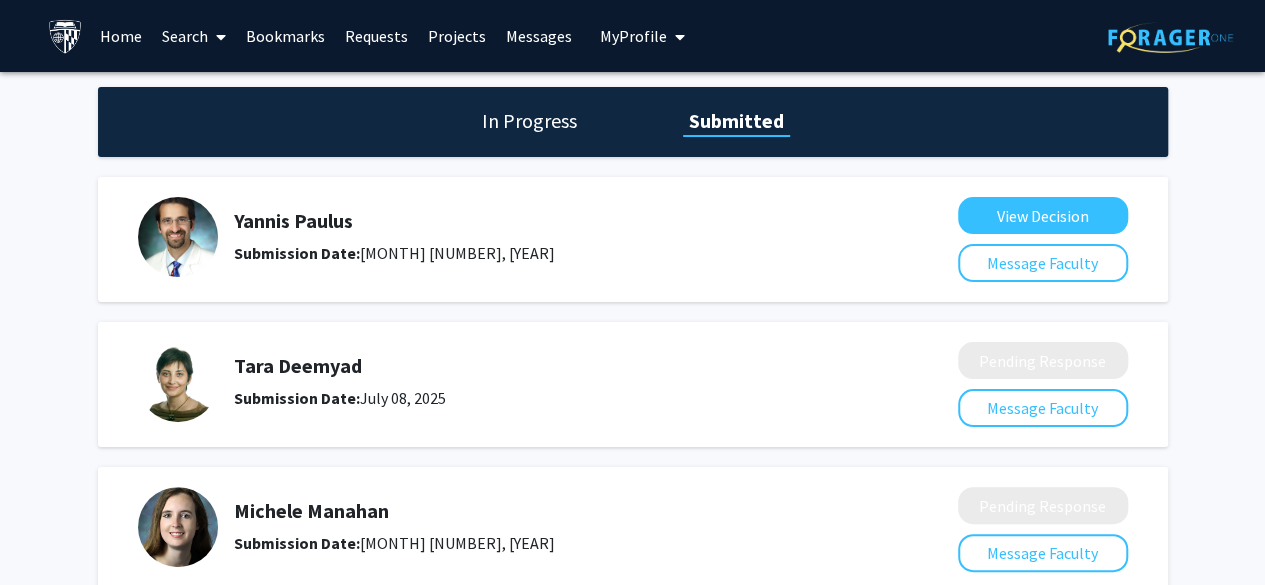 click on "Yannis Paulus" 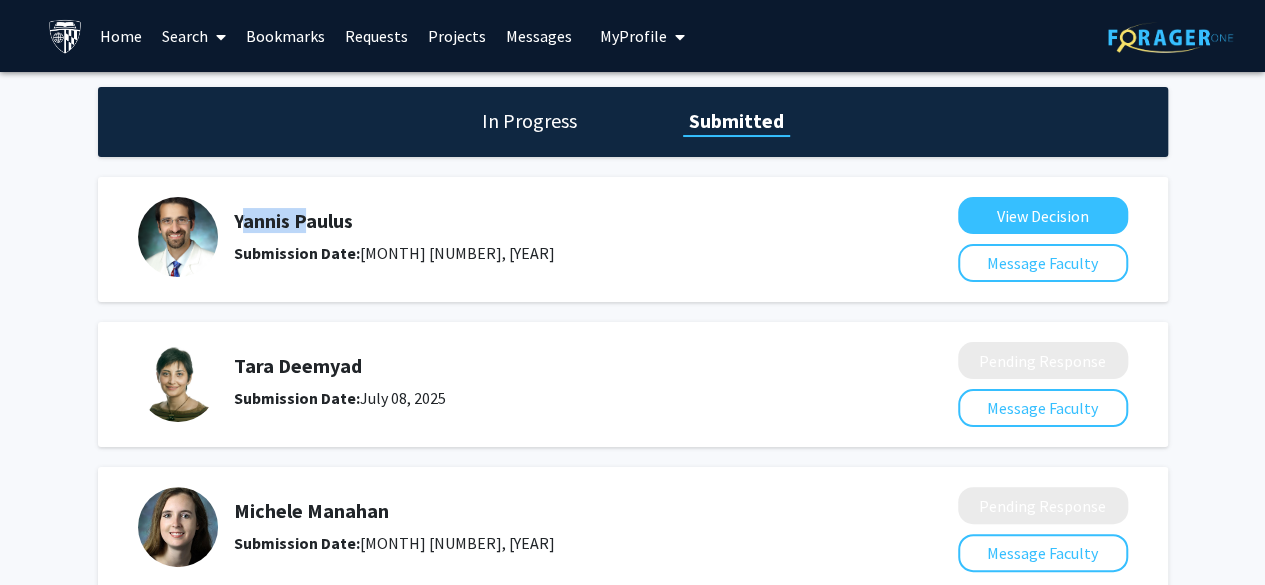 click on "[FIRST] [LAST]  Submission Date:  [DATE]" 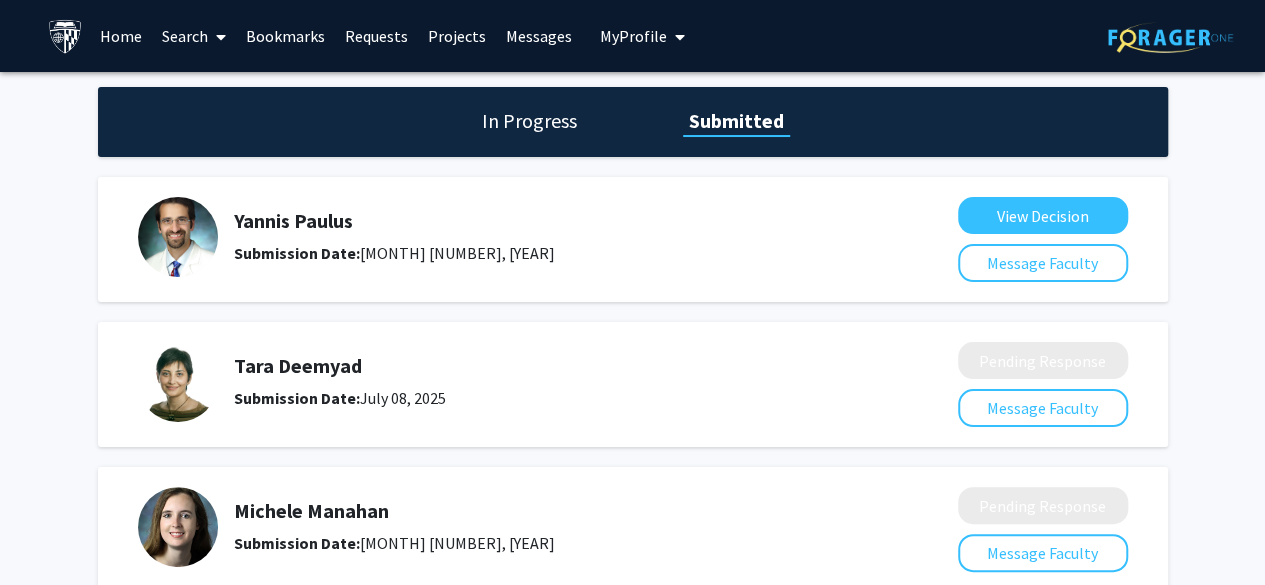 click on "In Progress Submitted  [FIRST] [LAST]  Submission Date:  [MONTH] [NUMBER], [YEAR]   View Decision   Message Faculty   [FIRST] [LAST]  Submission Date:  [MONTH] [NUMBER], [YEAR]   Pending Response   Message Faculty   [FIRST] [LAST]  Submission Date:  [MONTH] [NUMBER], [YEAR]   Pending Response   Message Faculty   [FIRST] [LAST]  Submission Date:  [MONTH] [NUMBER], [YEAR]   Pending Response   Message Faculty   [FIRST] [LAST]  Submission Date:  [MONTH] [NUMBER], [YEAR]   Pending Response   Message Faculty   [FIRST] [LAST]  Submission Date:  [MONTH] [NUMBER], [YEAR]   Pending Response   Message Faculty   [FIRST] [LAST]  Submission Date:  [MONTH] [NUMBER], [YEAR]   Pending Response   Message Faculty   [FIRST] [LAST]  Submission Date:  [MONTH] [NUMBER], [YEAR]   Pending Response   Message Faculty" 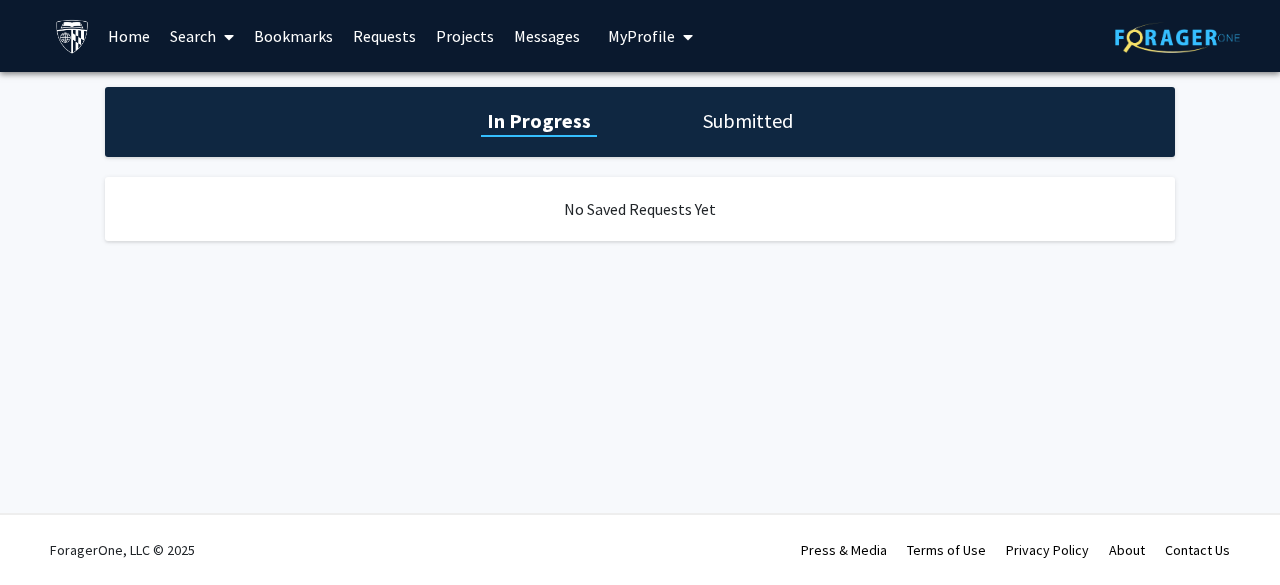 click on "Submitted" 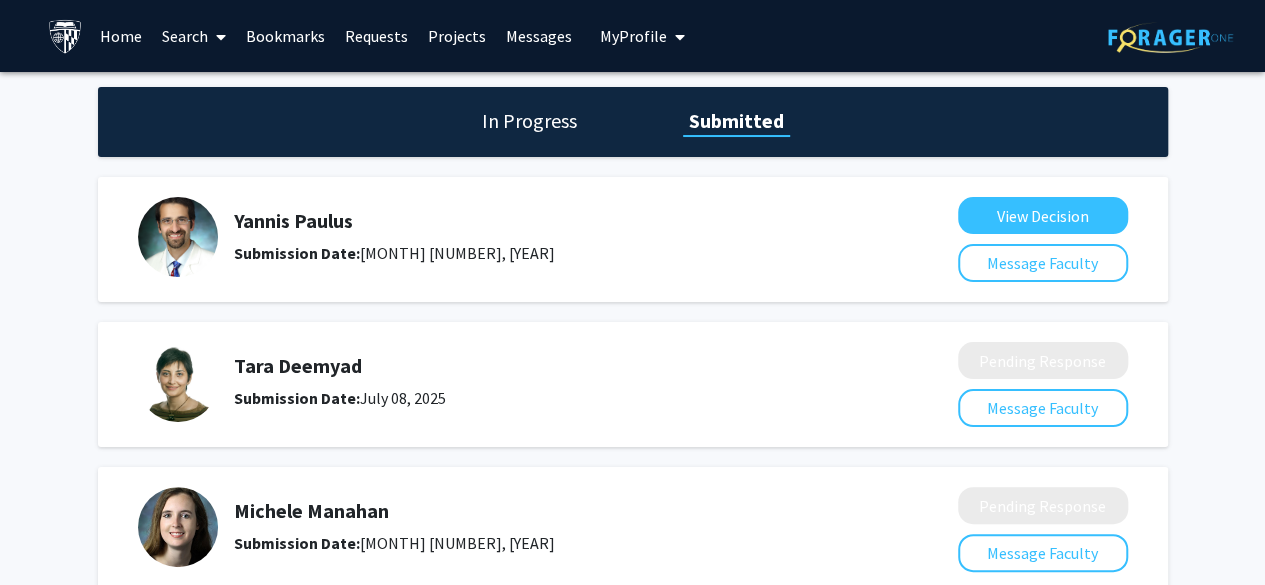 click on "Messages" at bounding box center (539, 36) 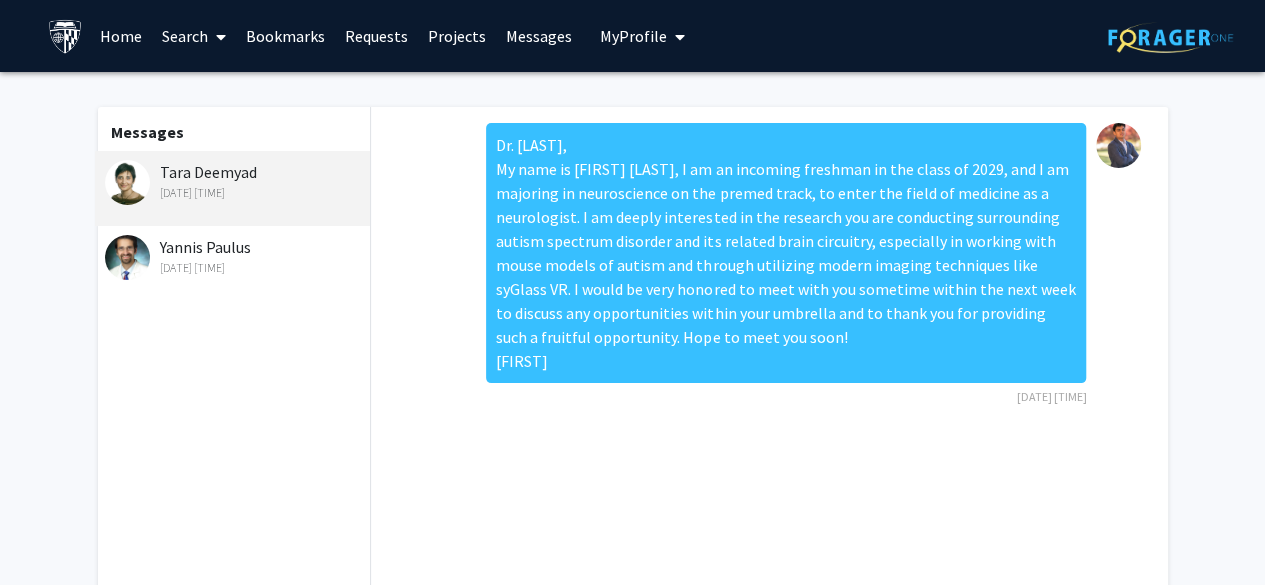 click on "[DATE] [TIME]" 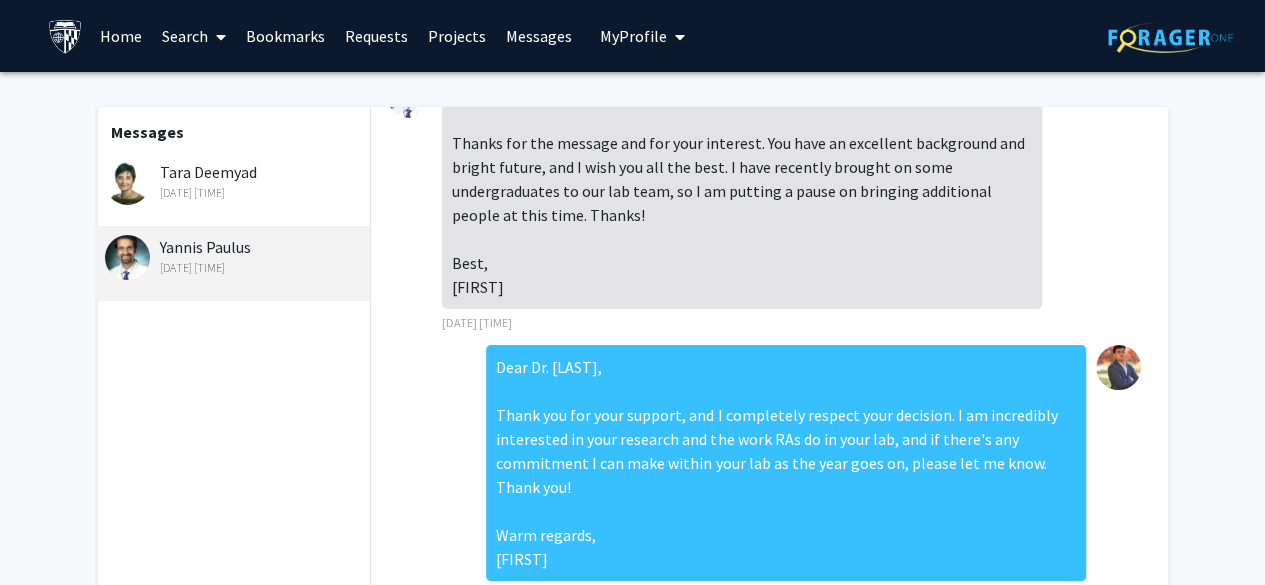 scroll, scrollTop: 0, scrollLeft: 0, axis: both 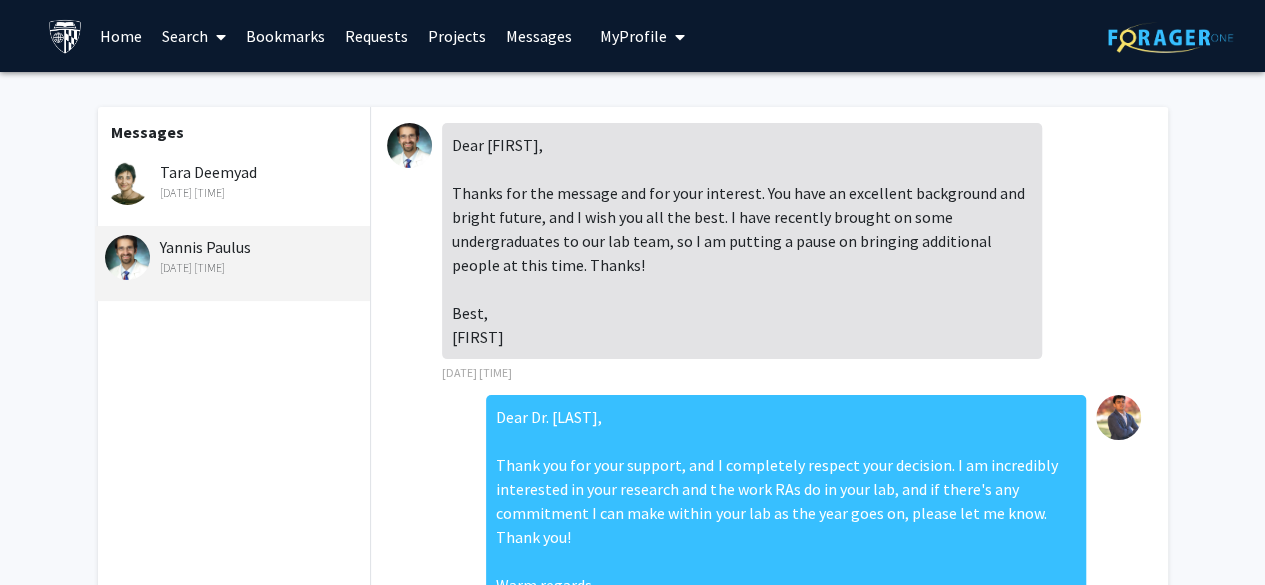 click on "[FIRST] [LAST]   [DATE] [TIME]" 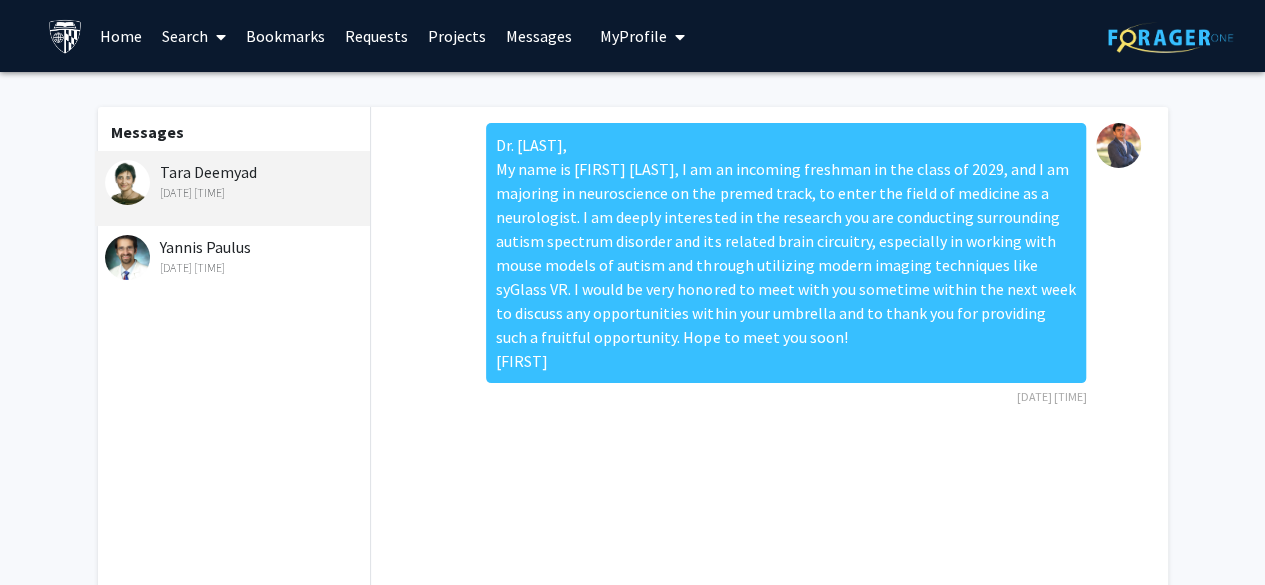 click on "[FIRST] [LAST]   [MONTH] [NUMBER] [TIME]" 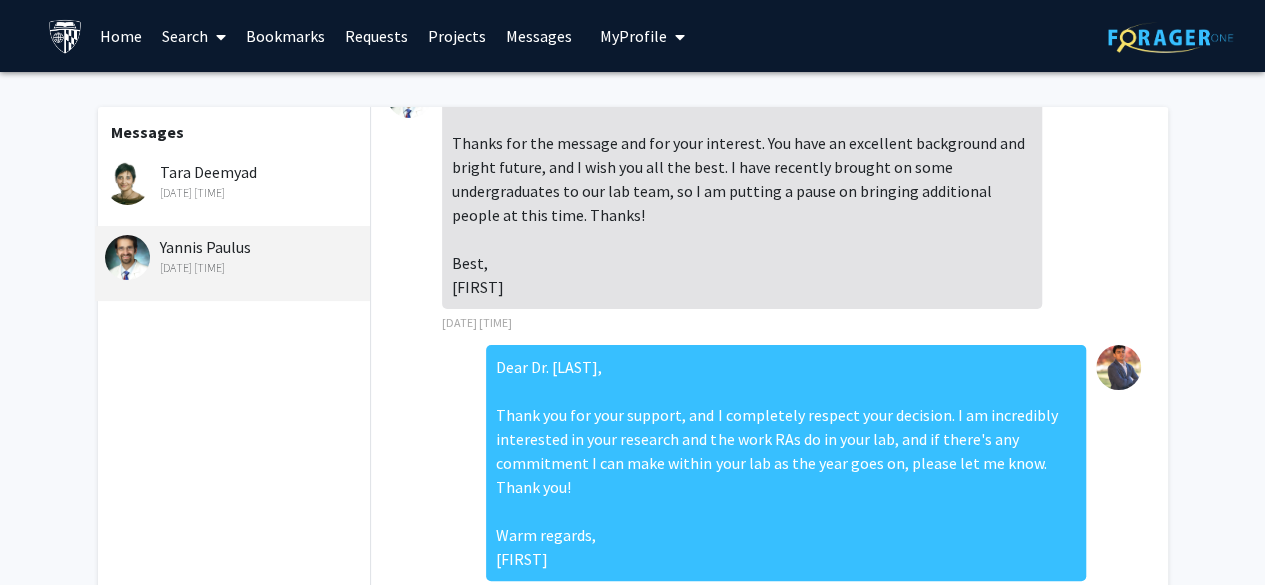 scroll, scrollTop: 0, scrollLeft: 0, axis: both 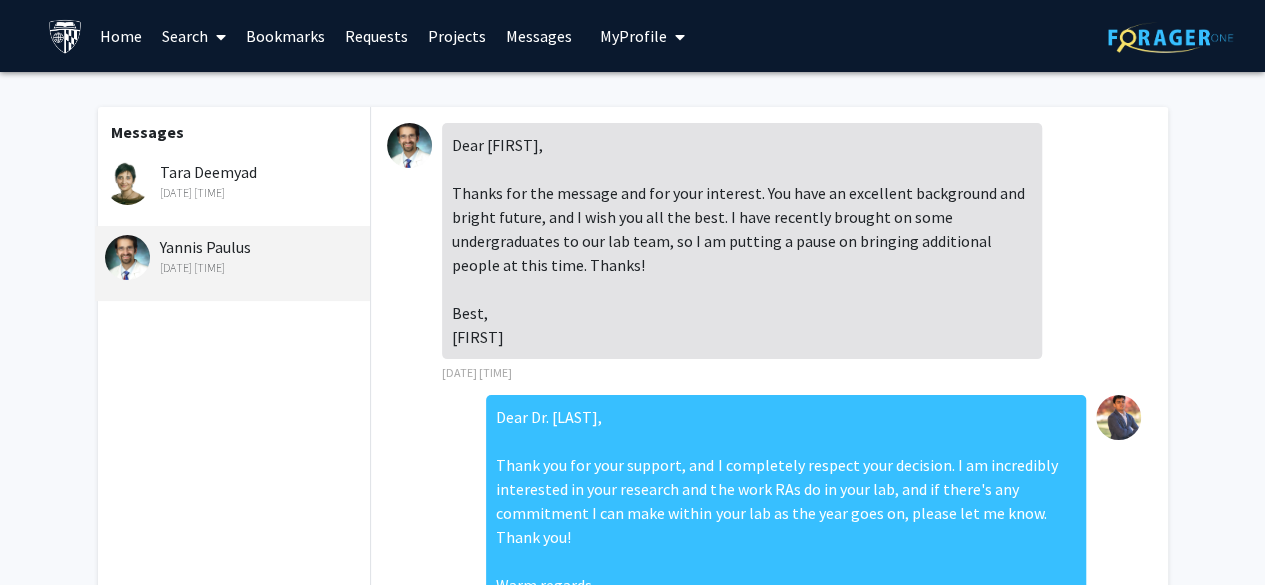 click on "[FIRST] [LAST]   [DATE] [TIME]" 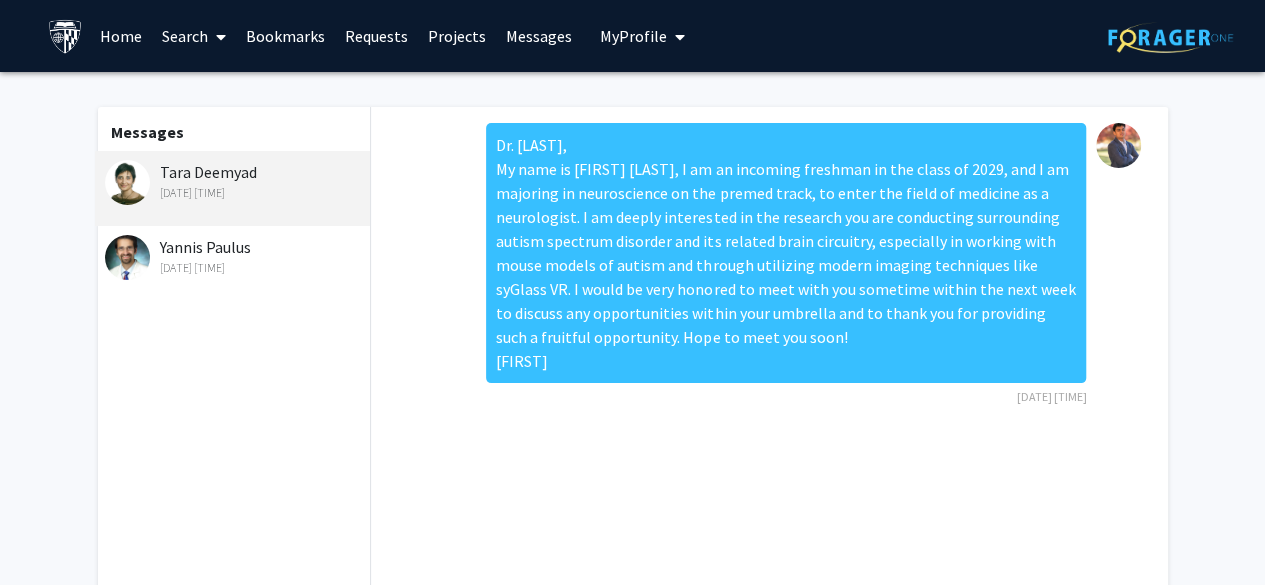 click on "Messages  [FIRST] [LAST]   [MONTH] [NUMBER] [TIME]   [FIRST] [LAST]   [MONTH] [NUMBER] [TIME]" 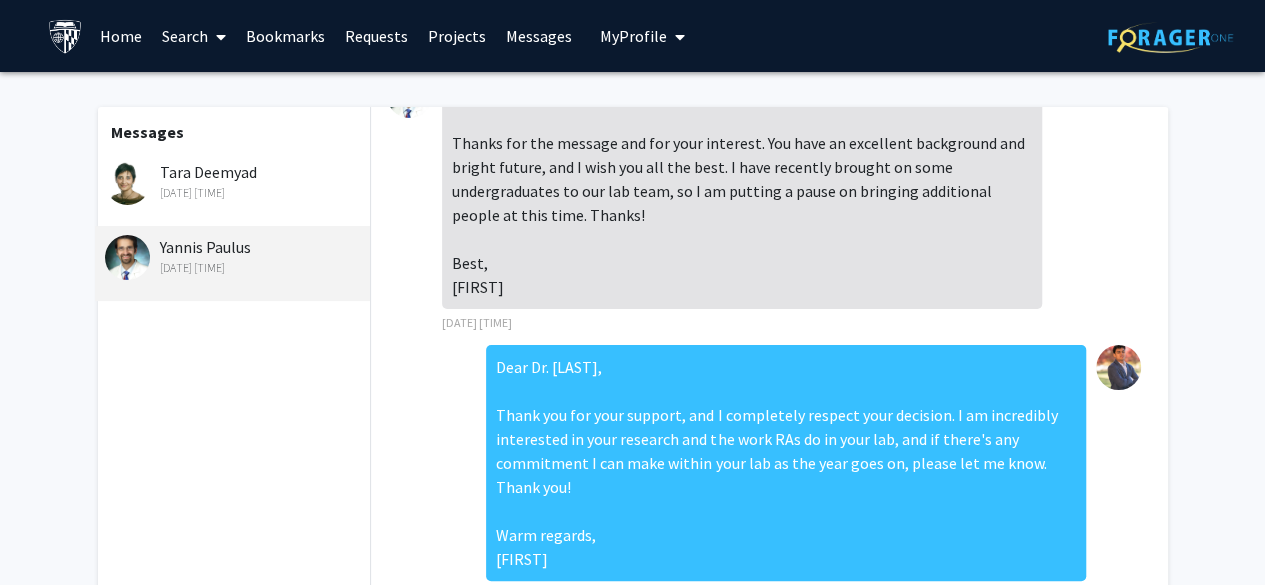 scroll, scrollTop: 0, scrollLeft: 0, axis: both 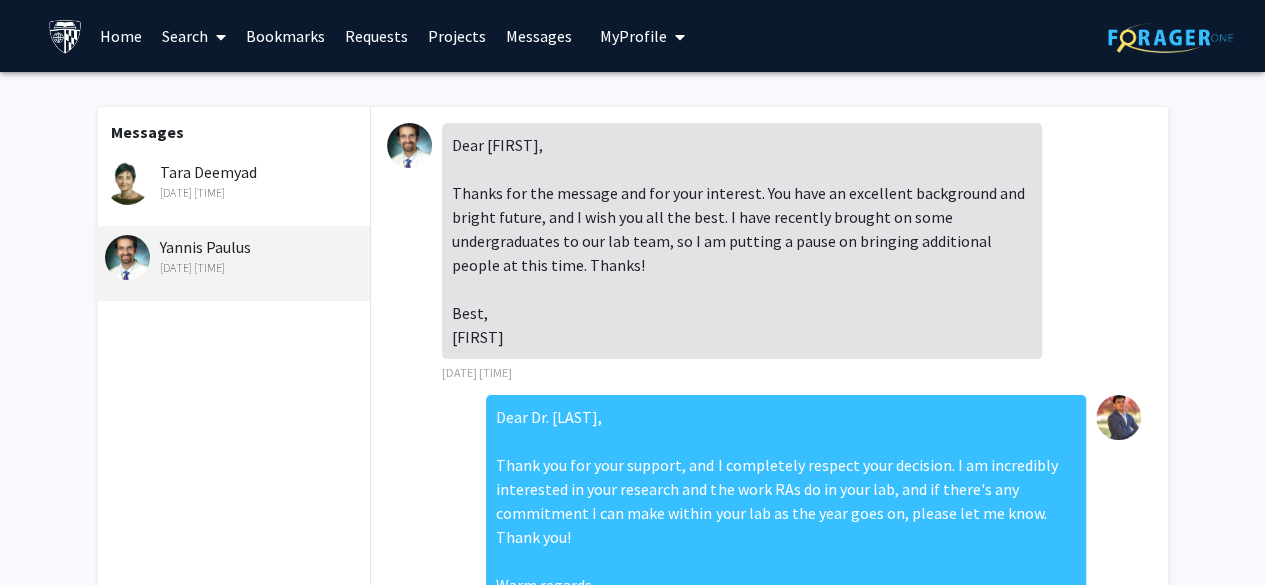 click on "Bookmarks" at bounding box center [285, 36] 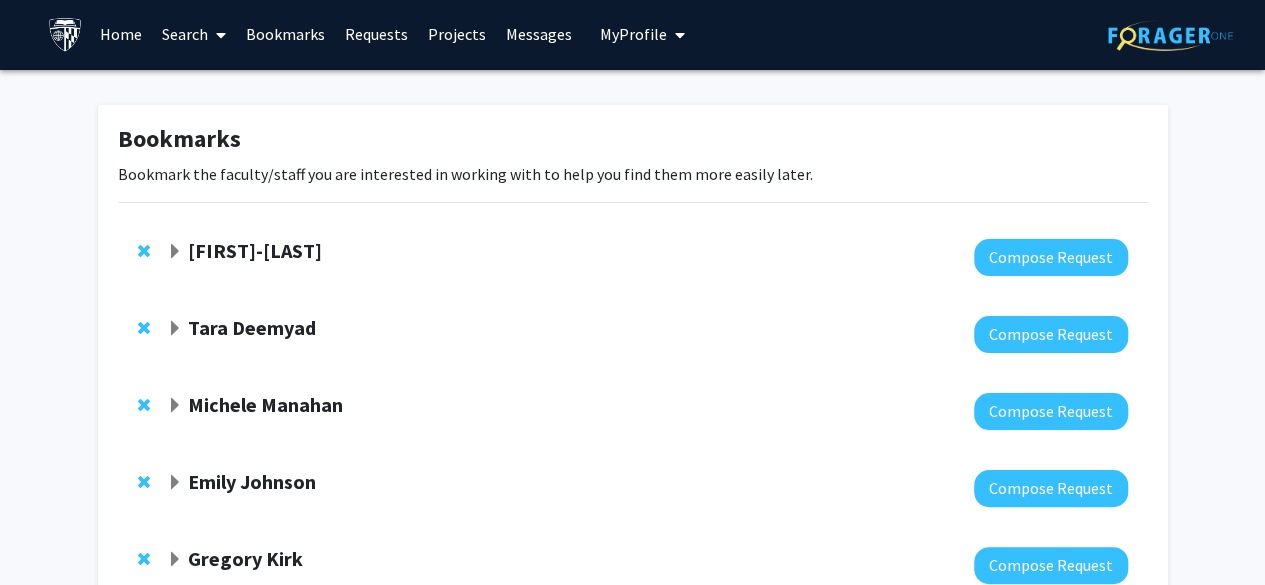 scroll, scrollTop: 0, scrollLeft: 0, axis: both 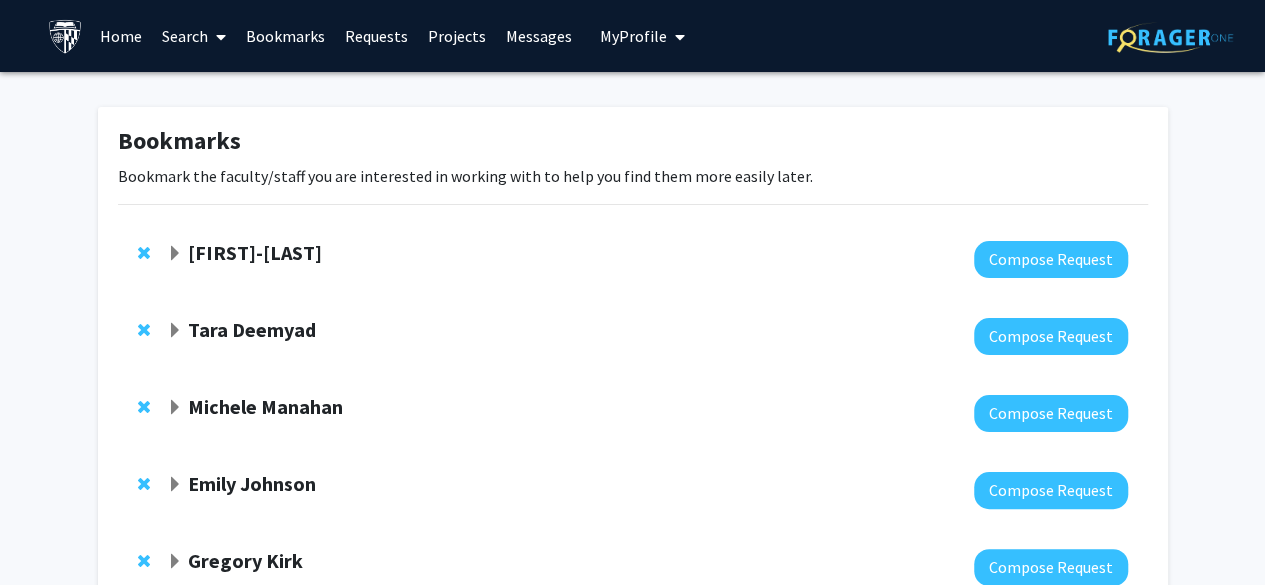 click on "Bookmarks  Bookmark the faculty/staff you are interested in working with to help you find them more easily later.  [FIRST]-[LAST]  Compose Request  [FIRST] [LAST]  Compose Request  [FIRST] [LAST]  Compose Request  [FIRST] [LAST]  Compose Request  [FIRST] [LAST]  Compose Request  [FIRST] [LAST]  Compose Request" 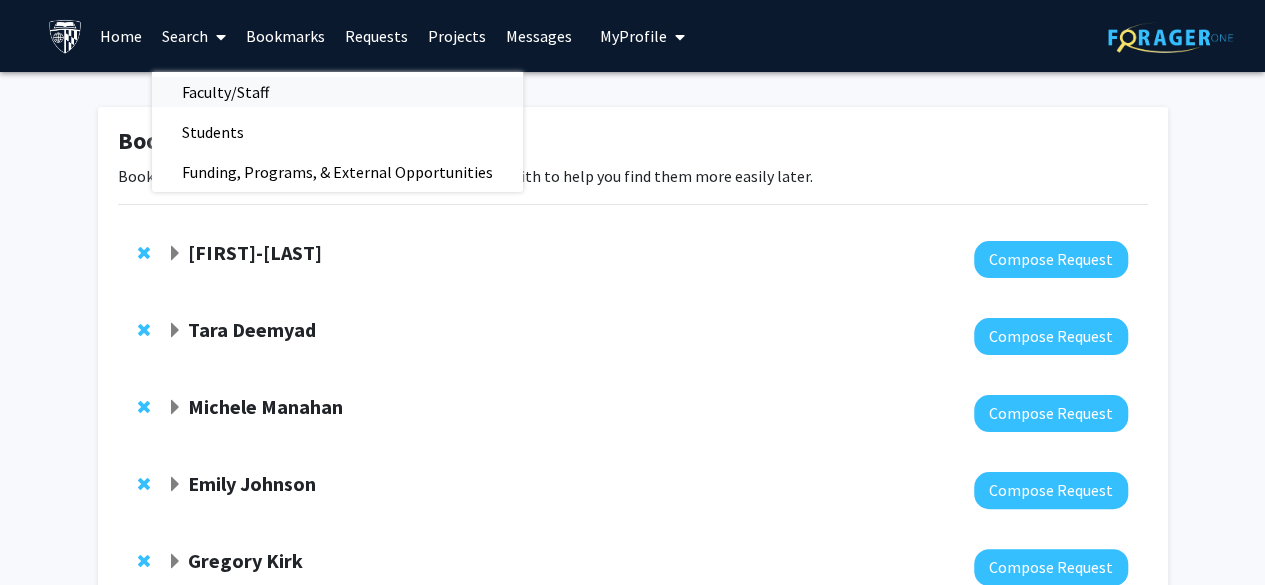 click on "Faculty/Staff" at bounding box center (225, 92) 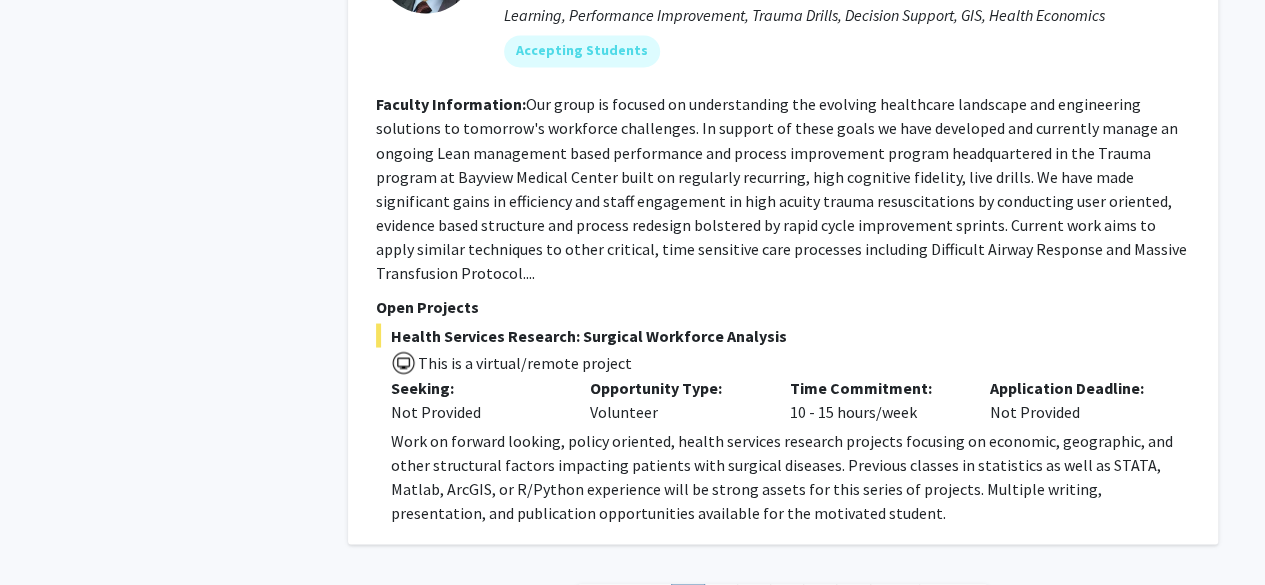 scroll, scrollTop: 9439, scrollLeft: 0, axis: vertical 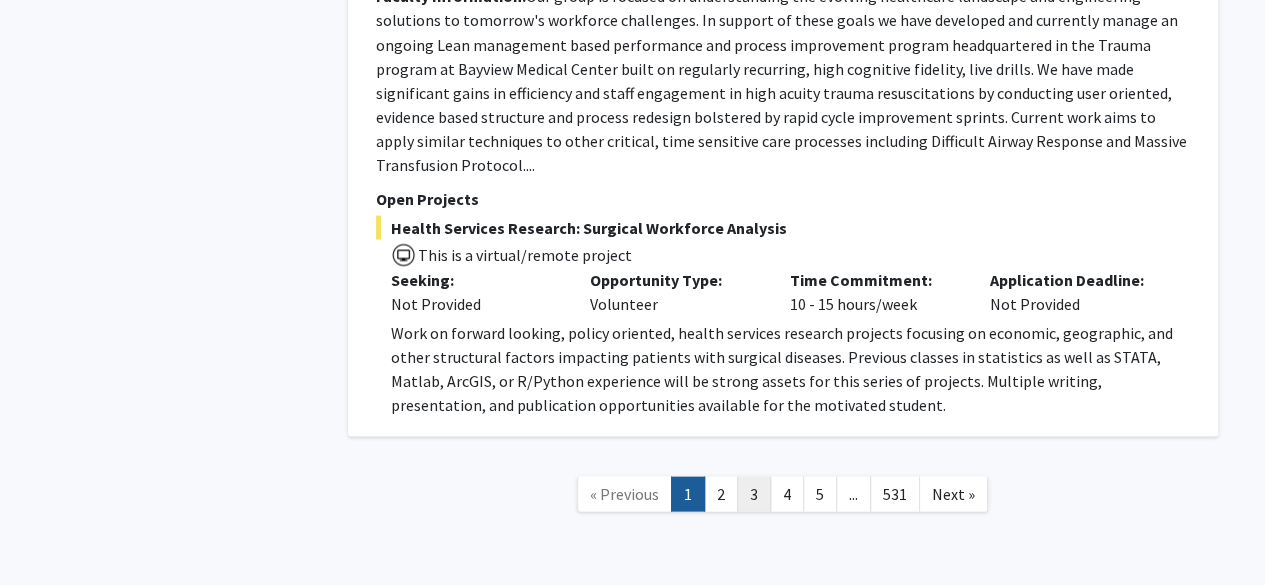 click on "3" 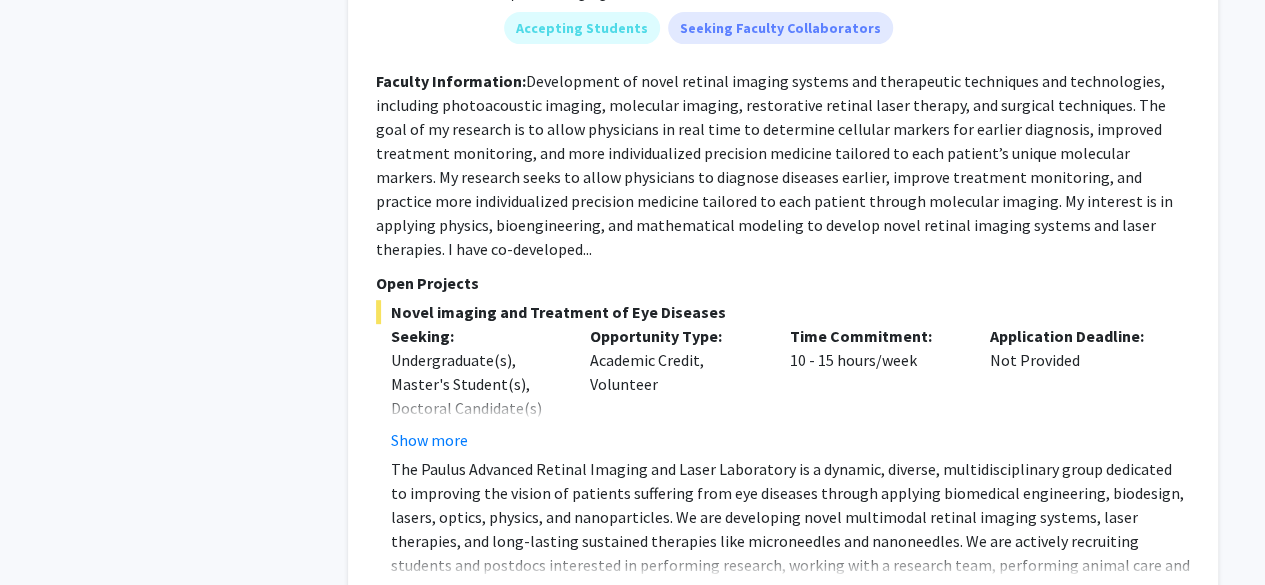 scroll, scrollTop: 4125, scrollLeft: 0, axis: vertical 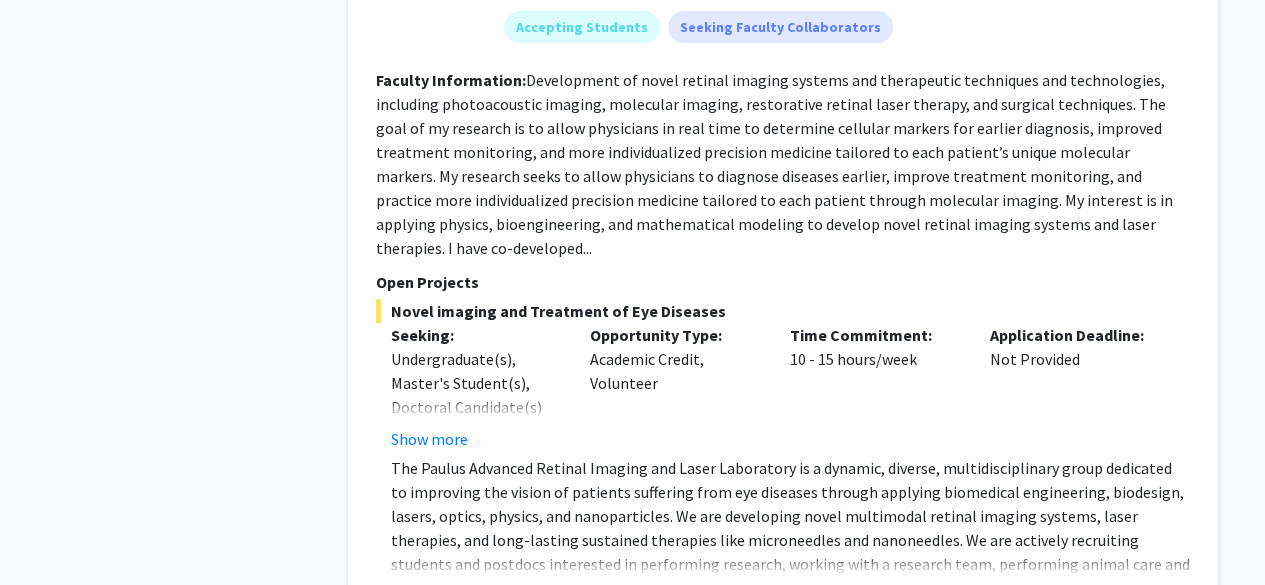 click on "Show more" 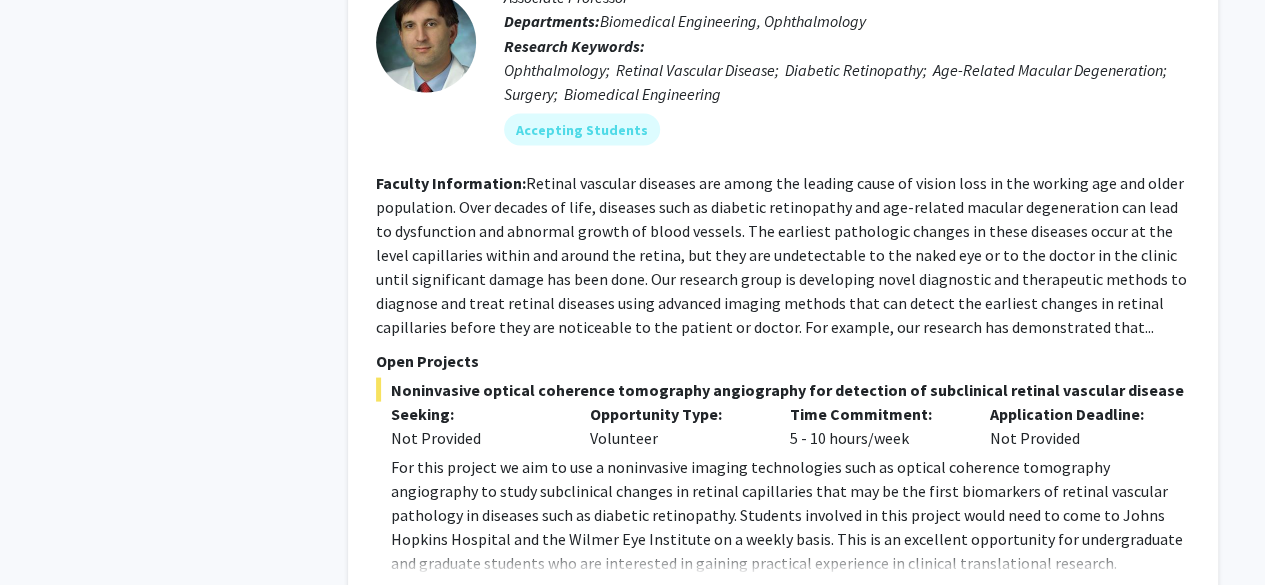 scroll, scrollTop: 5655, scrollLeft: 0, axis: vertical 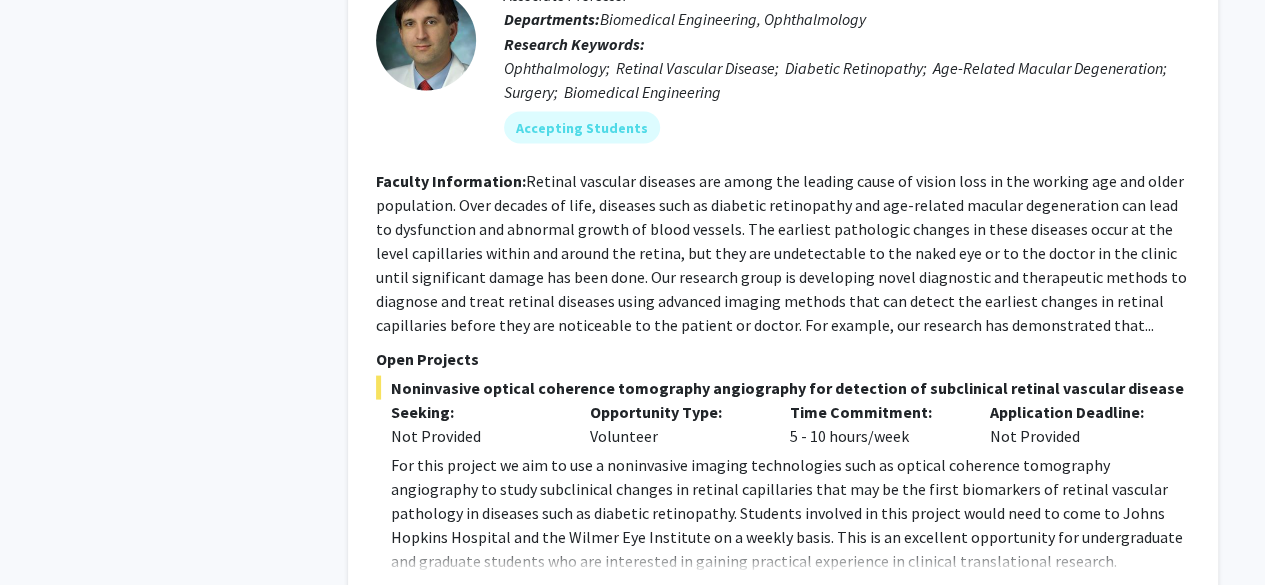 click on "Show more" 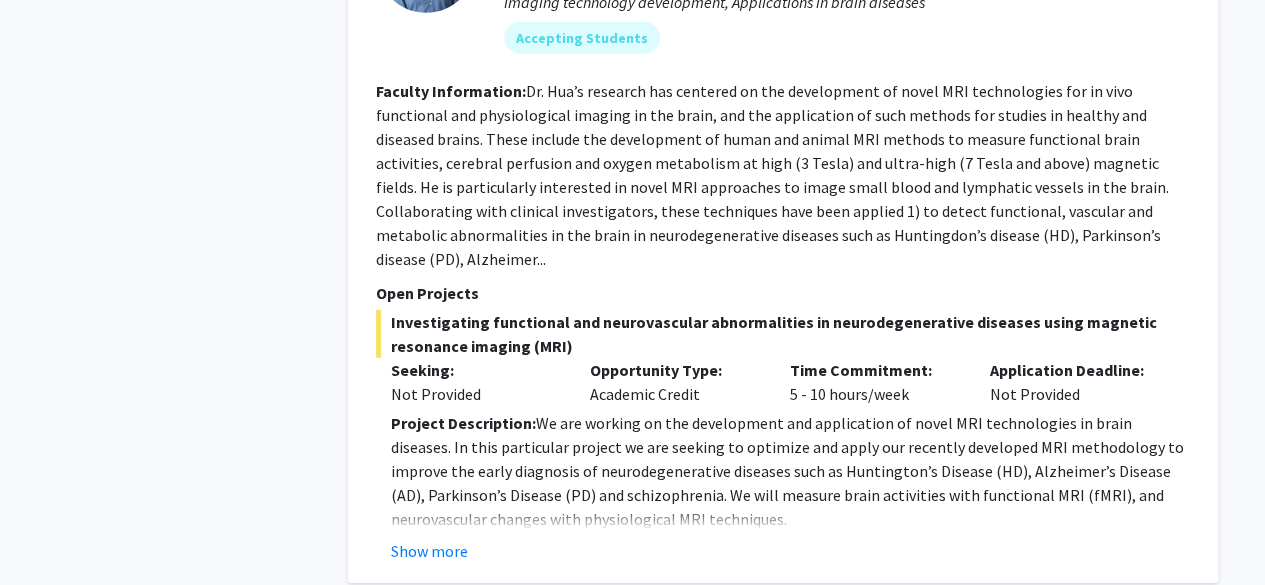 scroll, scrollTop: 6608, scrollLeft: 0, axis: vertical 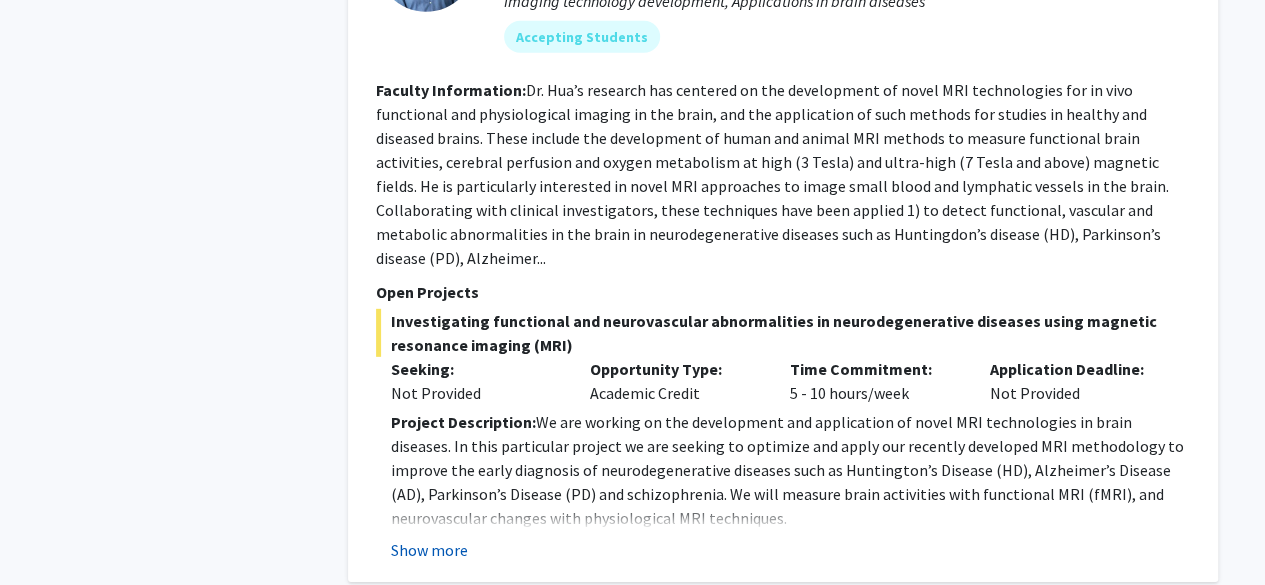 click on "Show more" 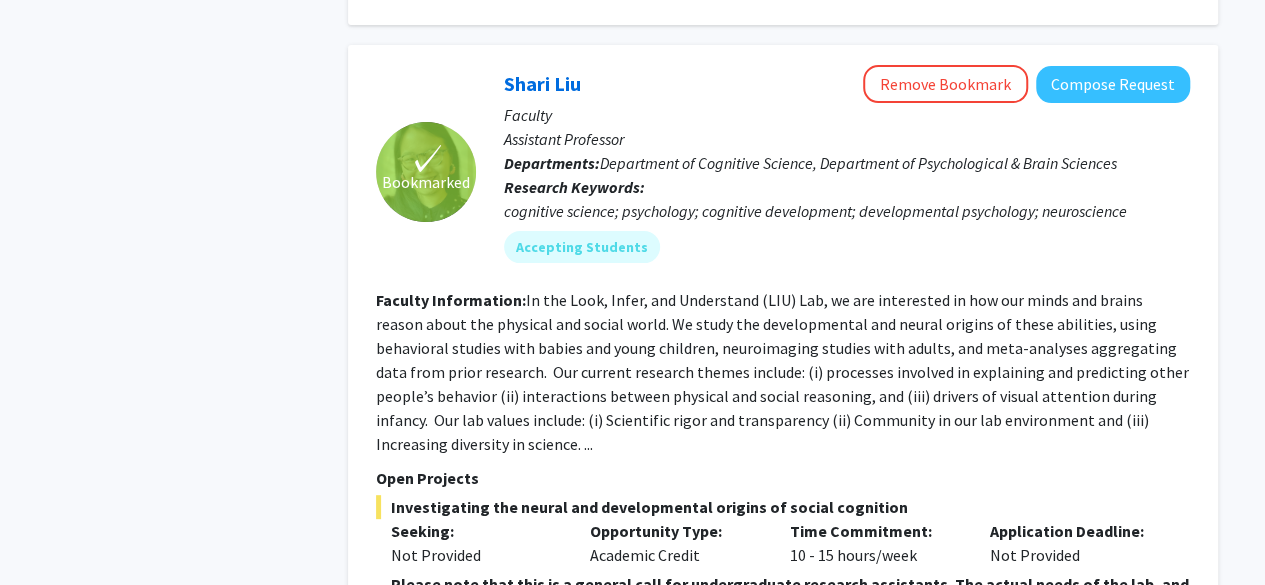 scroll, scrollTop: 7977, scrollLeft: 0, axis: vertical 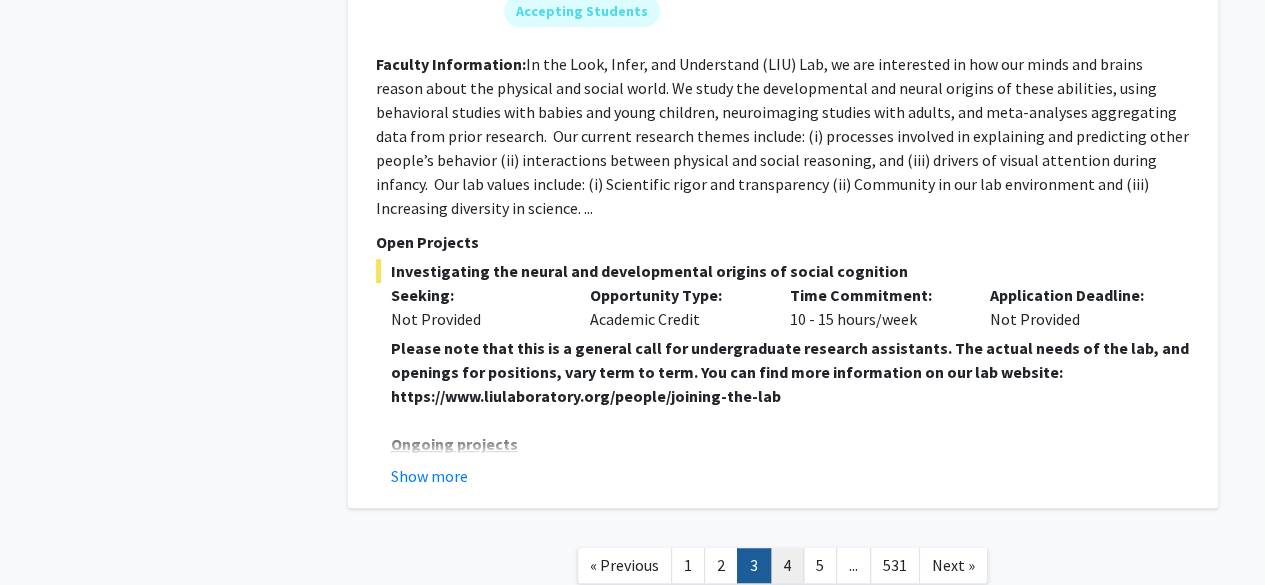 click on "4" 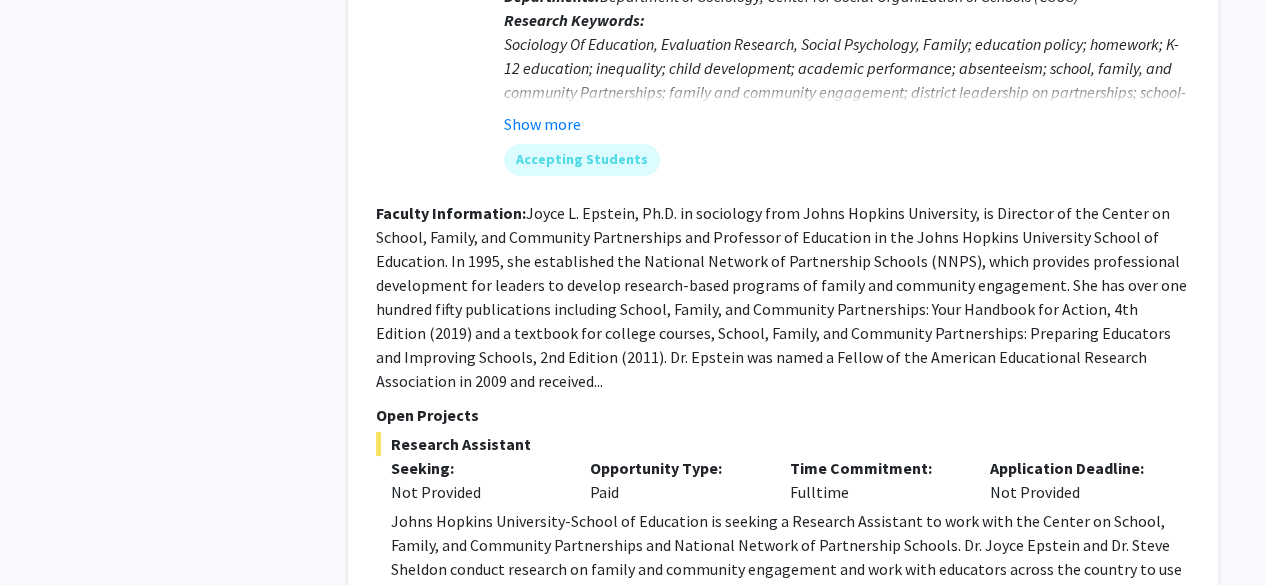 scroll, scrollTop: 7628, scrollLeft: 0, axis: vertical 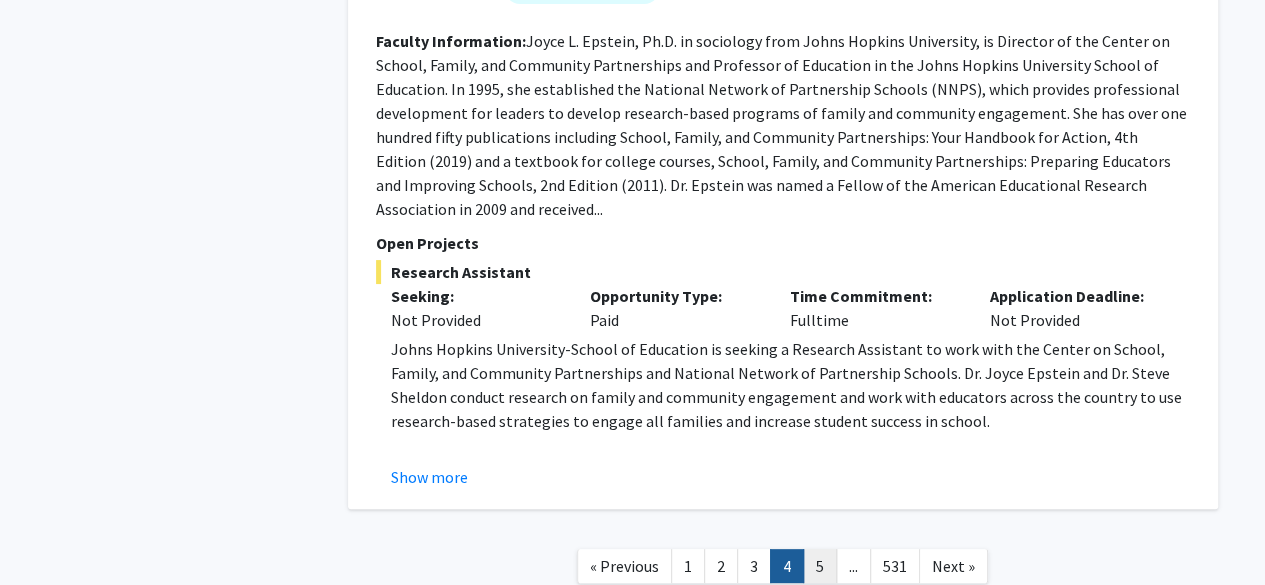 click on "5" 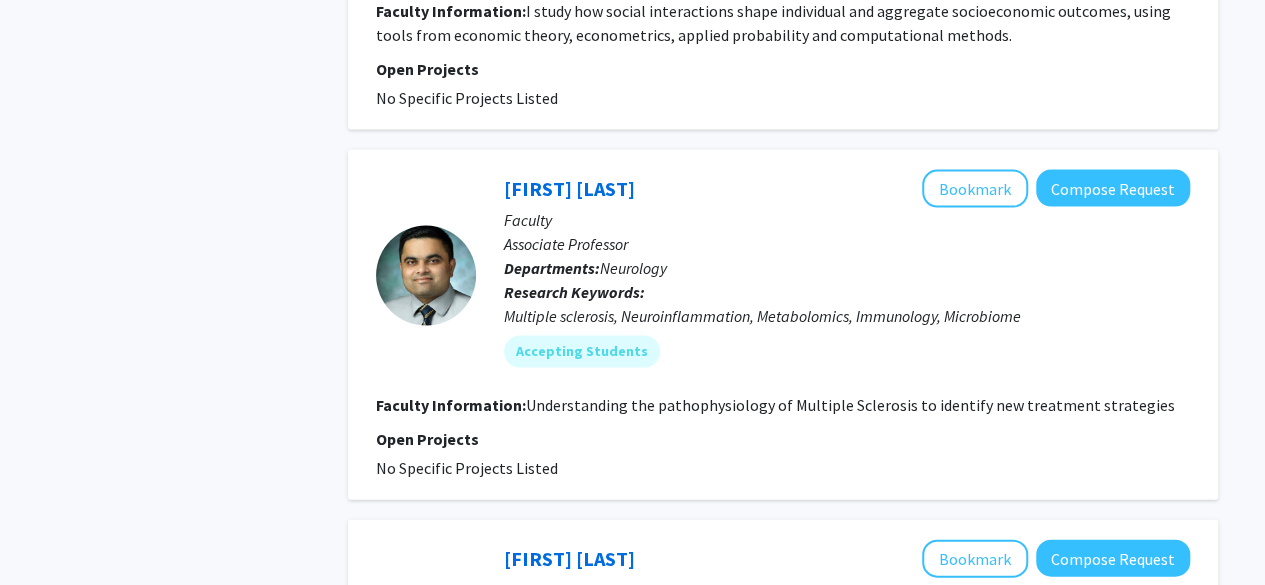scroll, scrollTop: 2015, scrollLeft: 0, axis: vertical 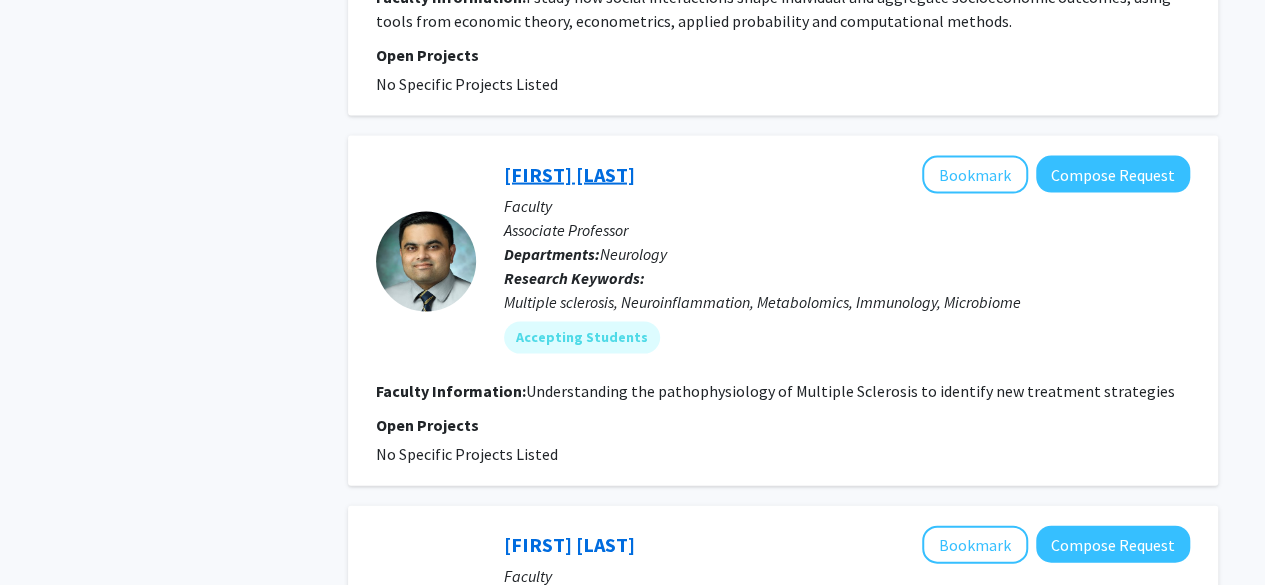 click on "[FIRST] [LAST]" 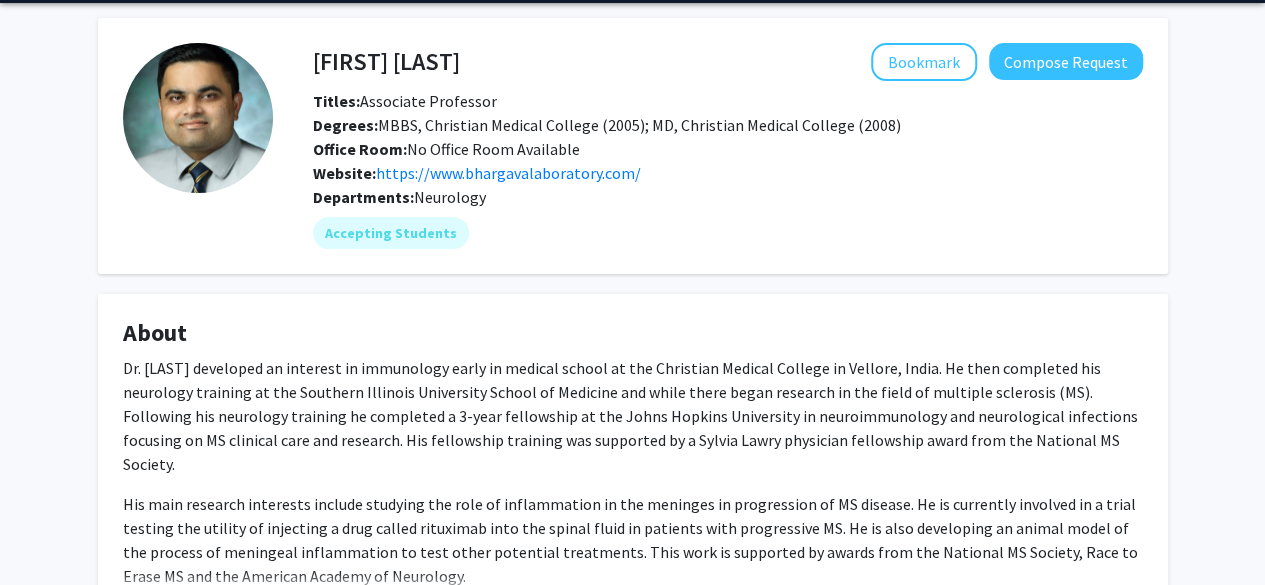 scroll, scrollTop: 74, scrollLeft: 0, axis: vertical 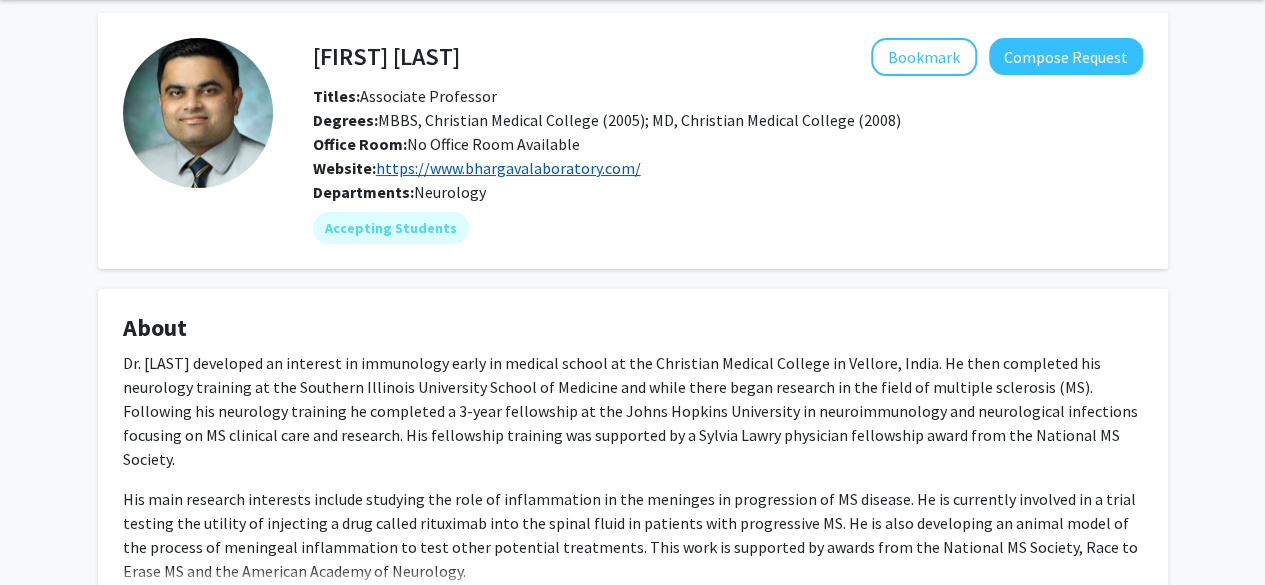 click on "https://www.bhargavalaboratory.com/" 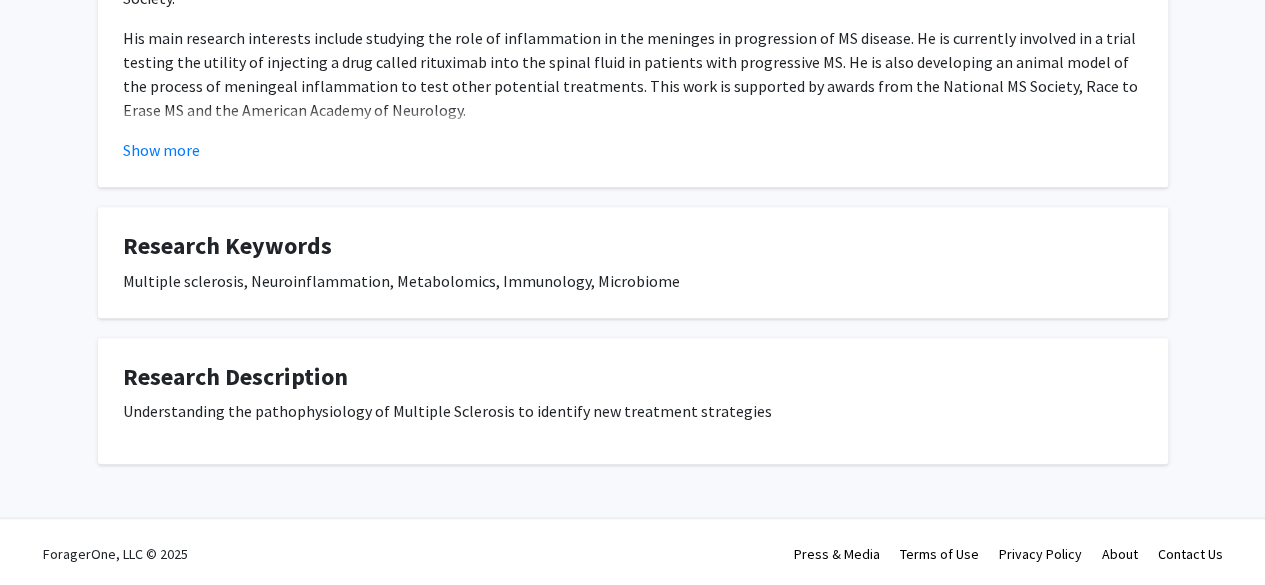 scroll, scrollTop: 537, scrollLeft: 0, axis: vertical 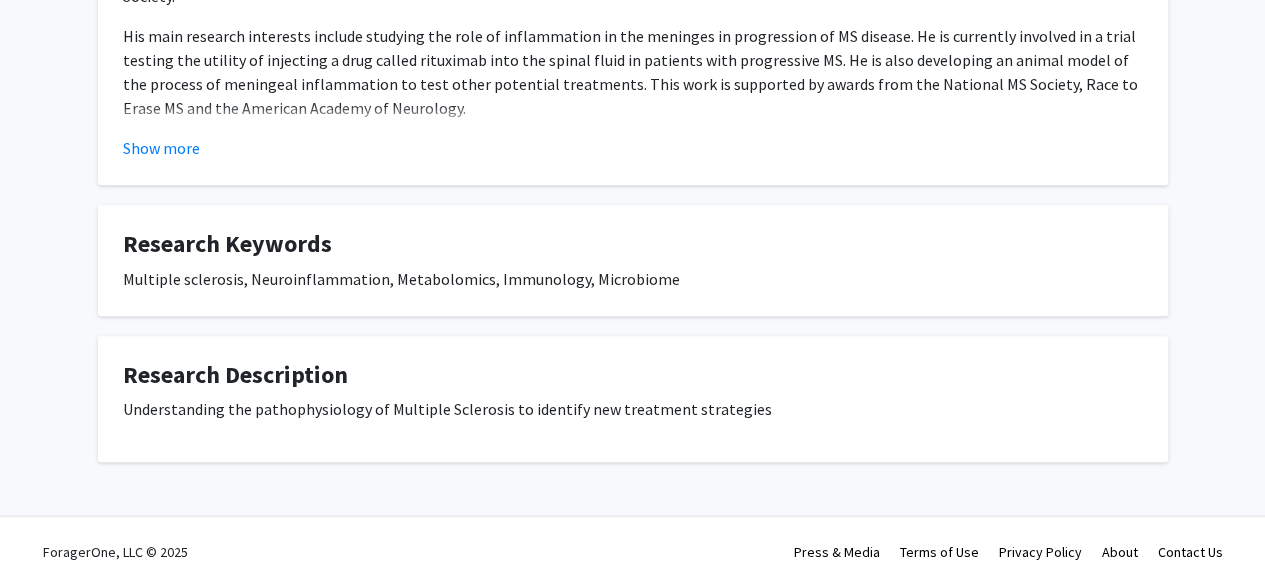click on "Understanding the pathophysiology of Multiple Sclerosis to identify new treatment strategies" 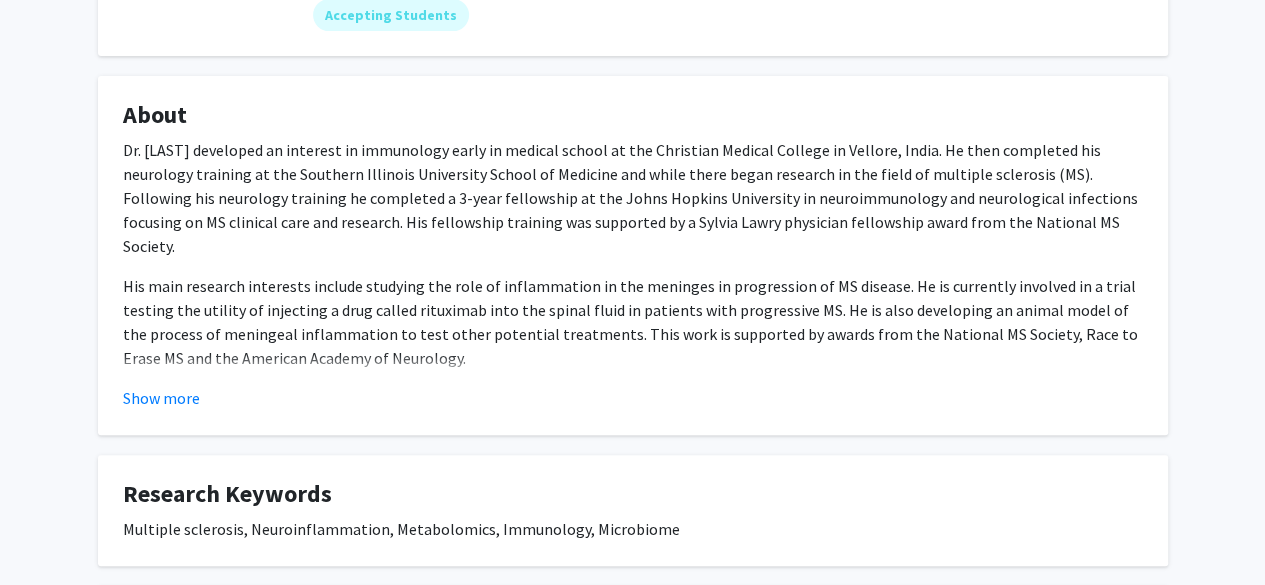 scroll, scrollTop: 284, scrollLeft: 0, axis: vertical 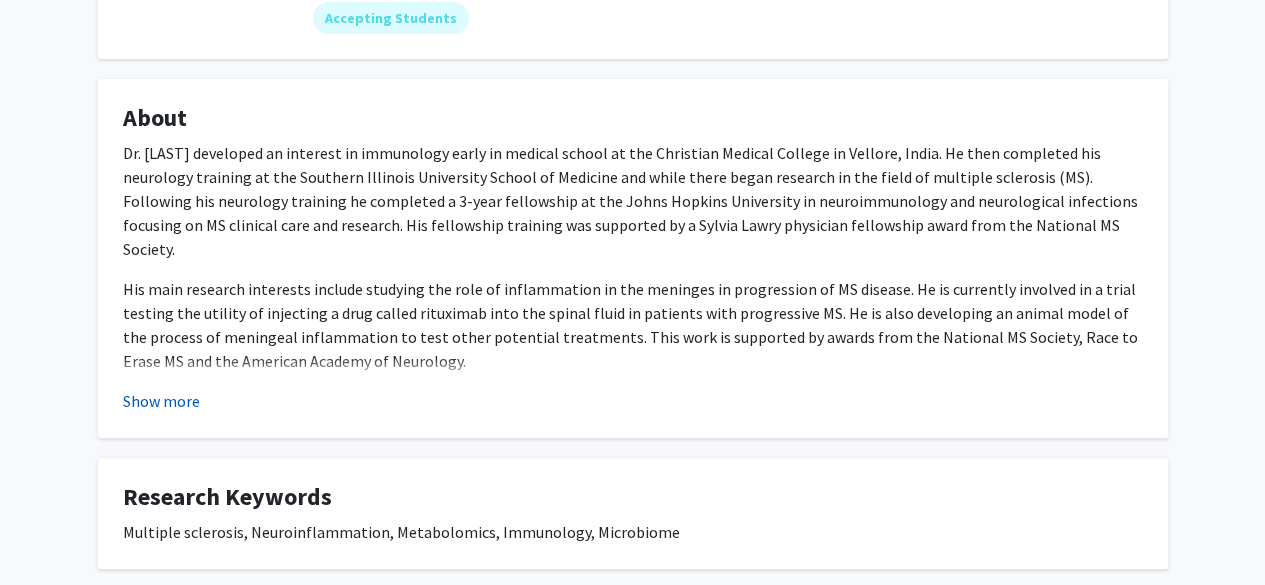 click on "Show more" 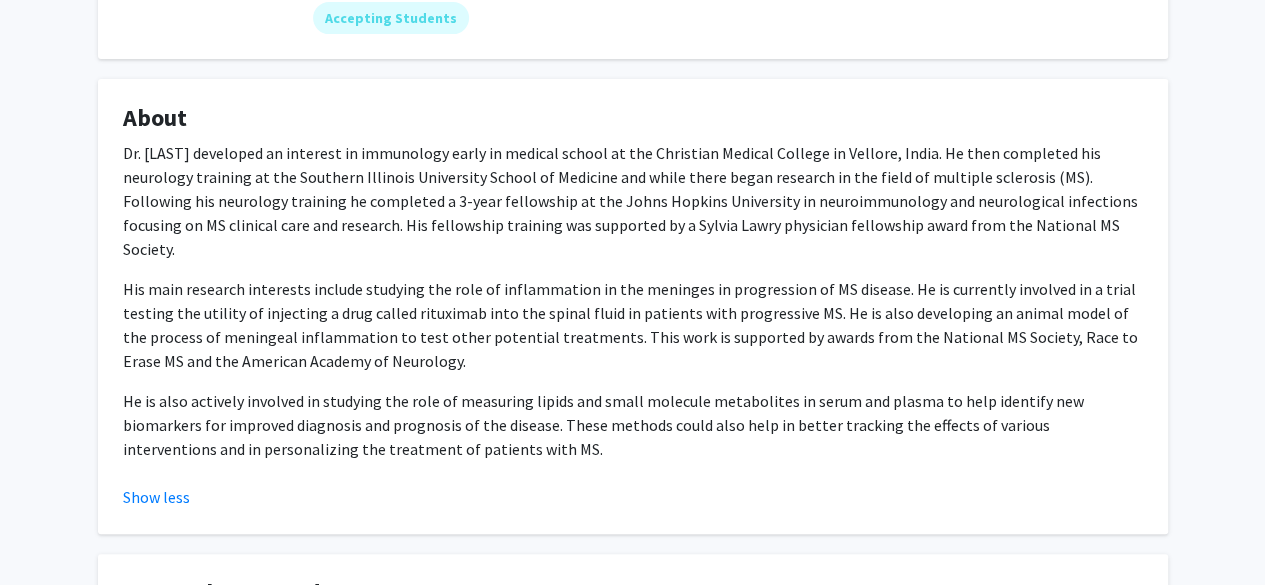 scroll, scrollTop: 0, scrollLeft: 0, axis: both 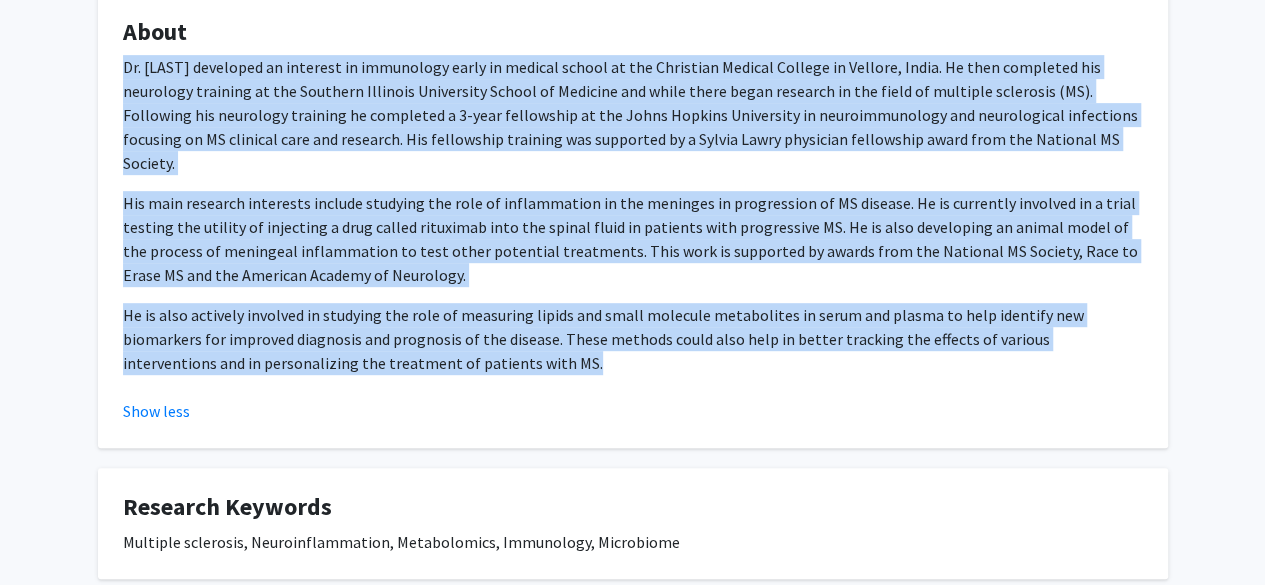 drag, startPoint x: 450, startPoint y: 346, endPoint x: 120, endPoint y: 67, distance: 432.1354 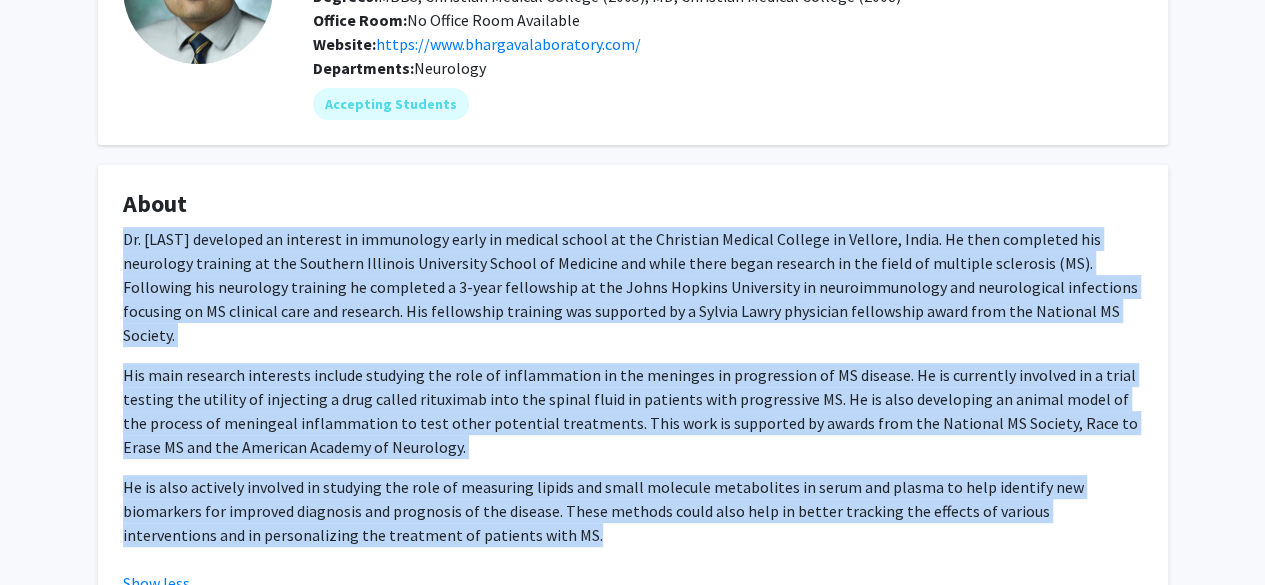 scroll, scrollTop: 207, scrollLeft: 0, axis: vertical 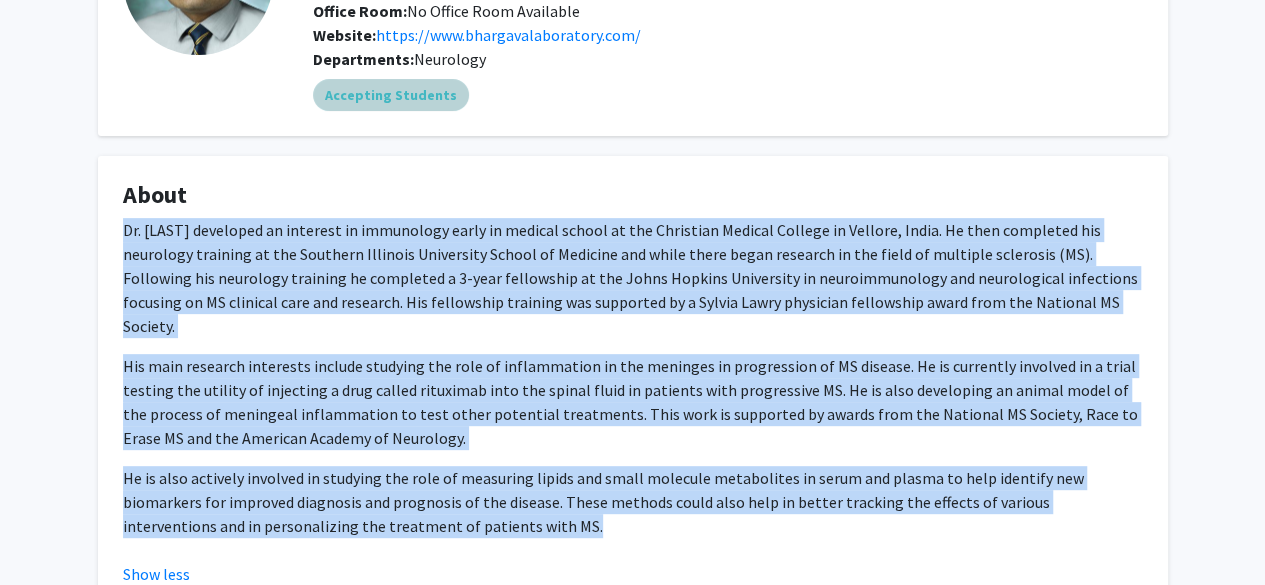 drag, startPoint x: 371, startPoint y: 236, endPoint x: 482, endPoint y: 97, distance: 177.88199 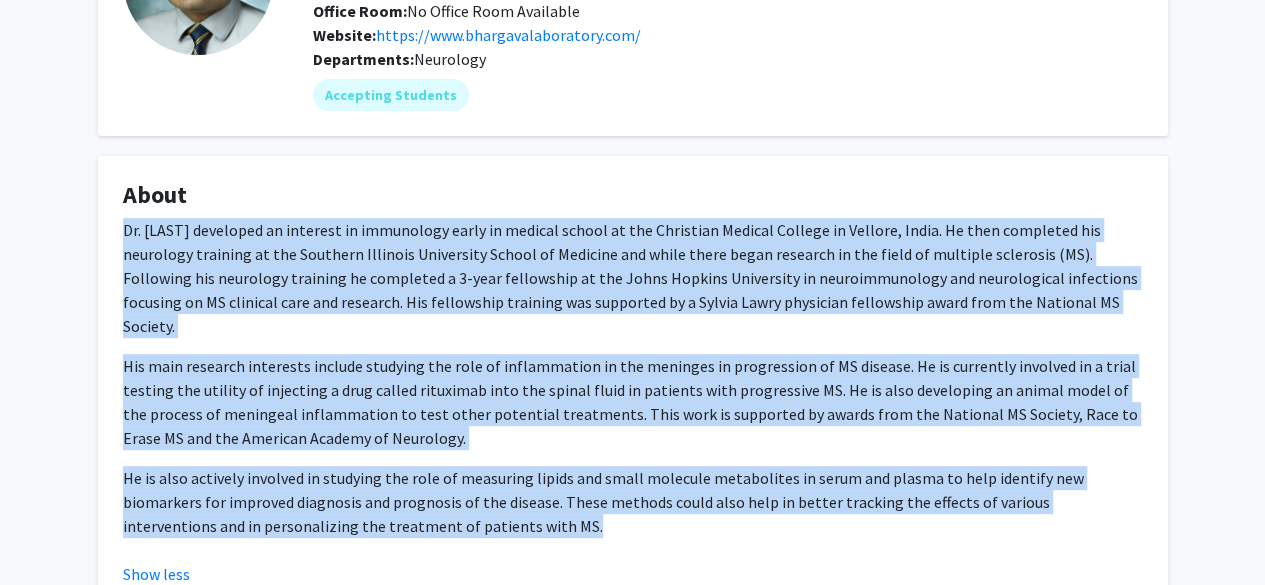 click on "Dr. [LAST] developed an interest in immunology early in medical school at the Christian Medical College in Vellore, India. He then completed his neurology training at the Southern Illinois University School of Medicine and while there began research in the field of multiple sclerosis (MS). Following his neurology training he completed a 3-year fellowship at the Johns Hopkins University in neuroimmunology and neurological infections focusing on MS clinical care and research. His fellowship training was supported by a Sylvia Lawry physician fellowship award from the National MS Society." 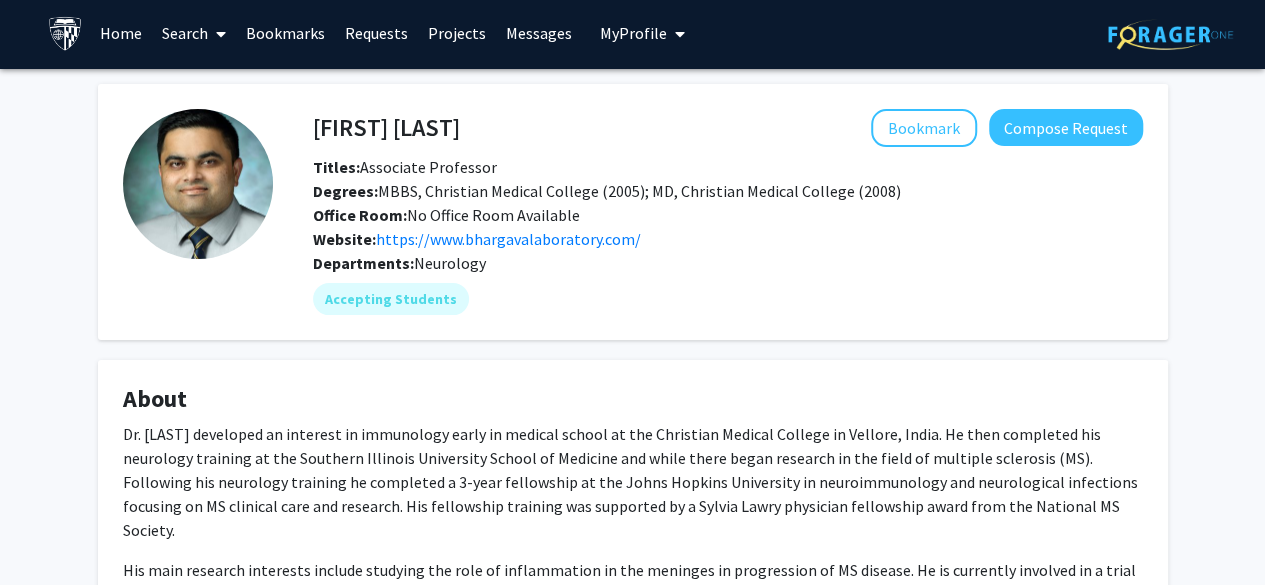 scroll, scrollTop: 0, scrollLeft: 0, axis: both 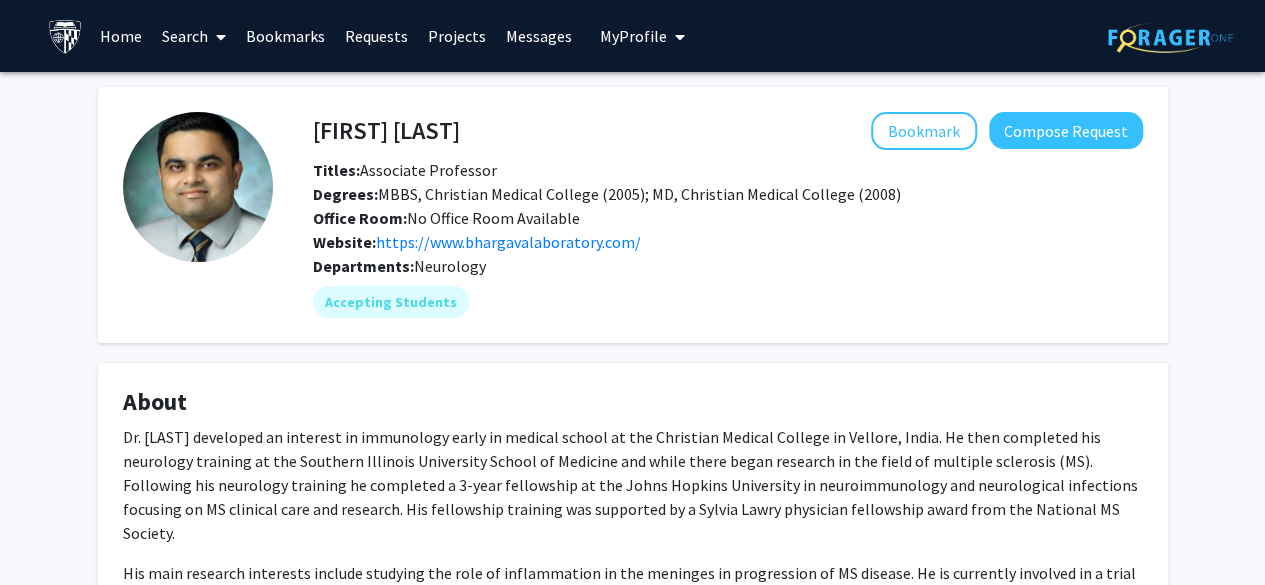 click on "Search" at bounding box center [194, 36] 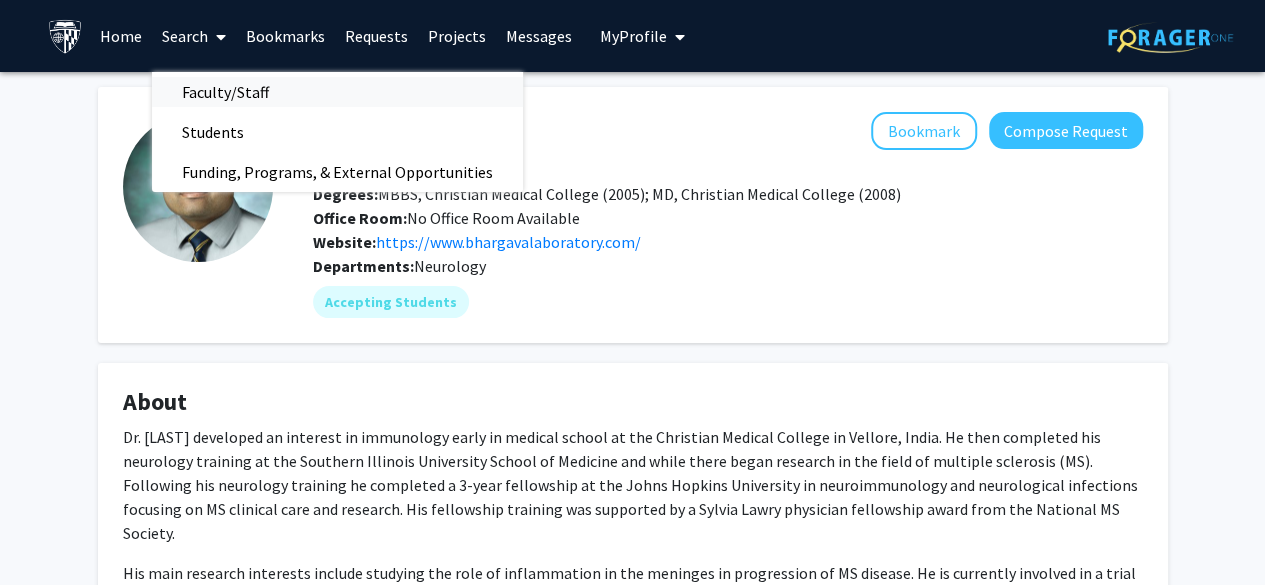 click on "Faculty/Staff" at bounding box center (225, 92) 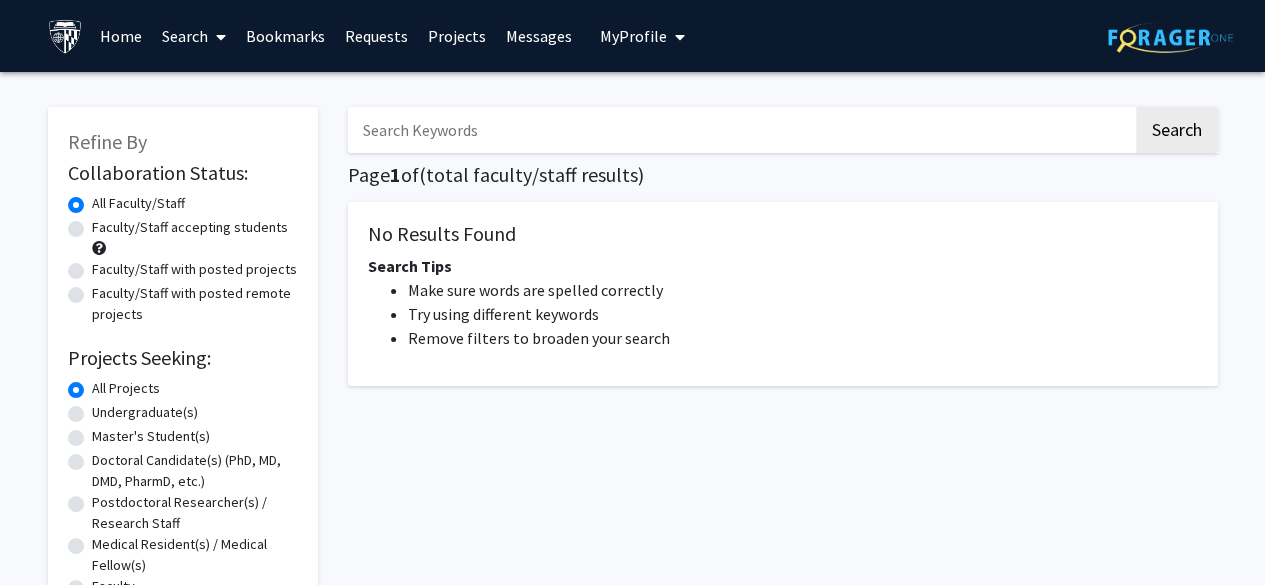click at bounding box center (740, 130) 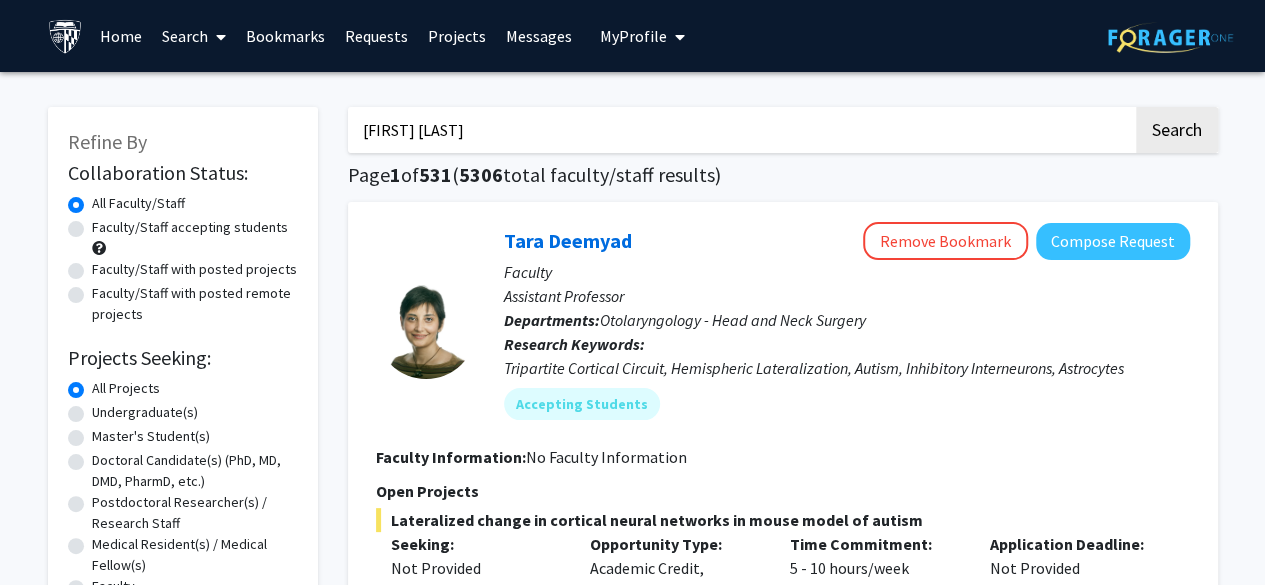 type on "[FIRST] [LAST]" 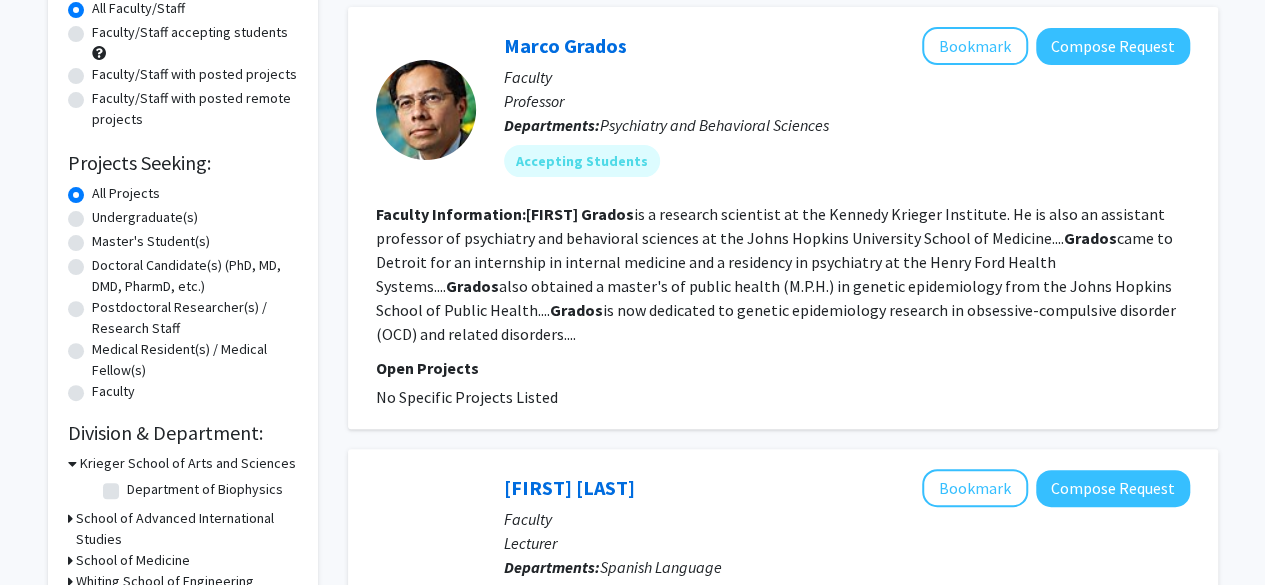 scroll, scrollTop: 196, scrollLeft: 0, axis: vertical 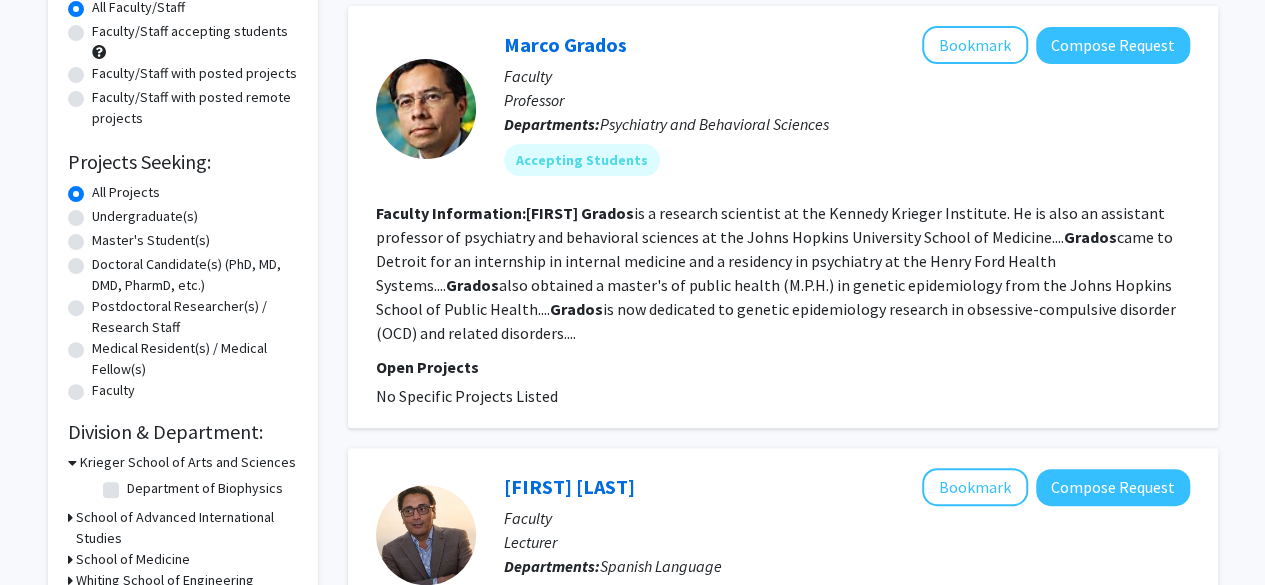 click on "[FIRST] [LAST]   Bookmark
Compose Request" 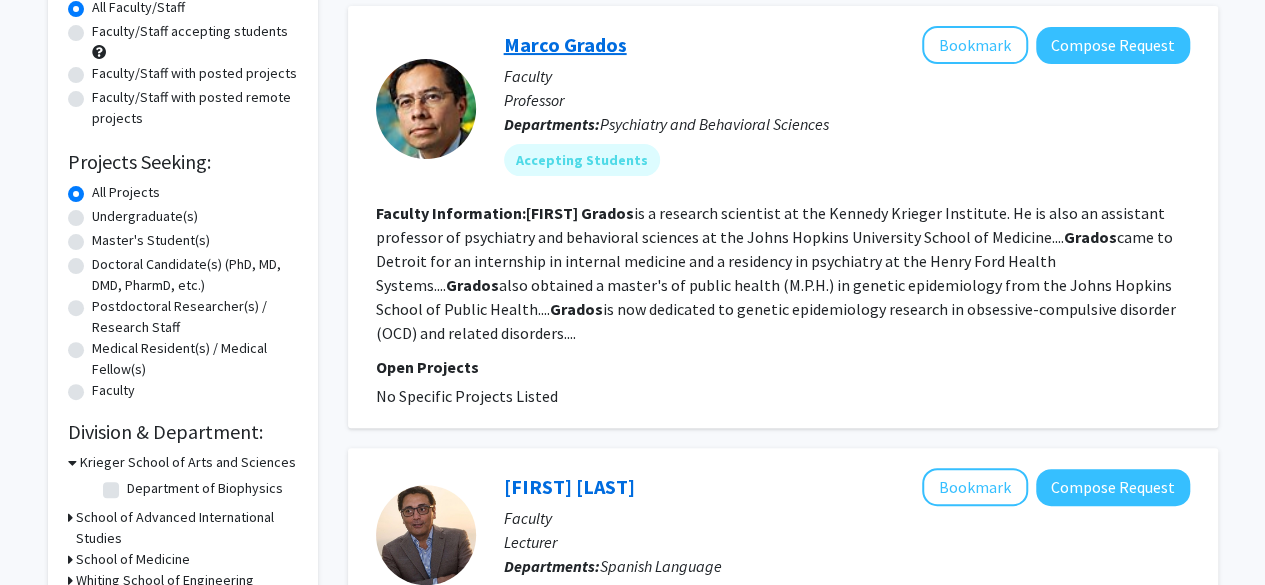 click on "Marco Grados" 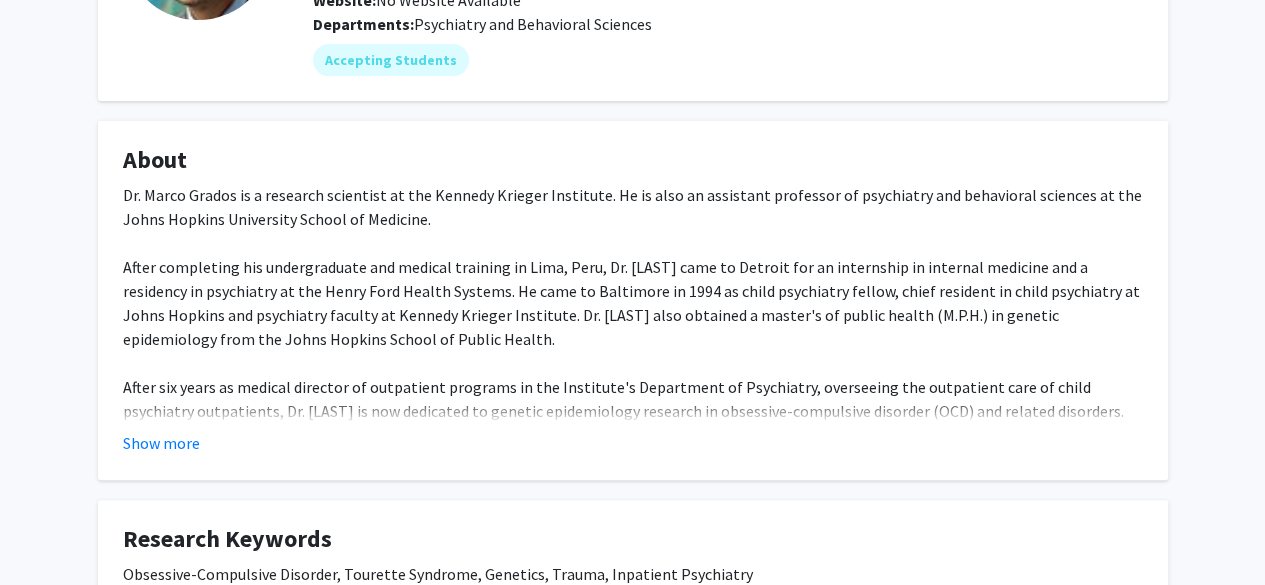 scroll, scrollTop: 243, scrollLeft: 0, axis: vertical 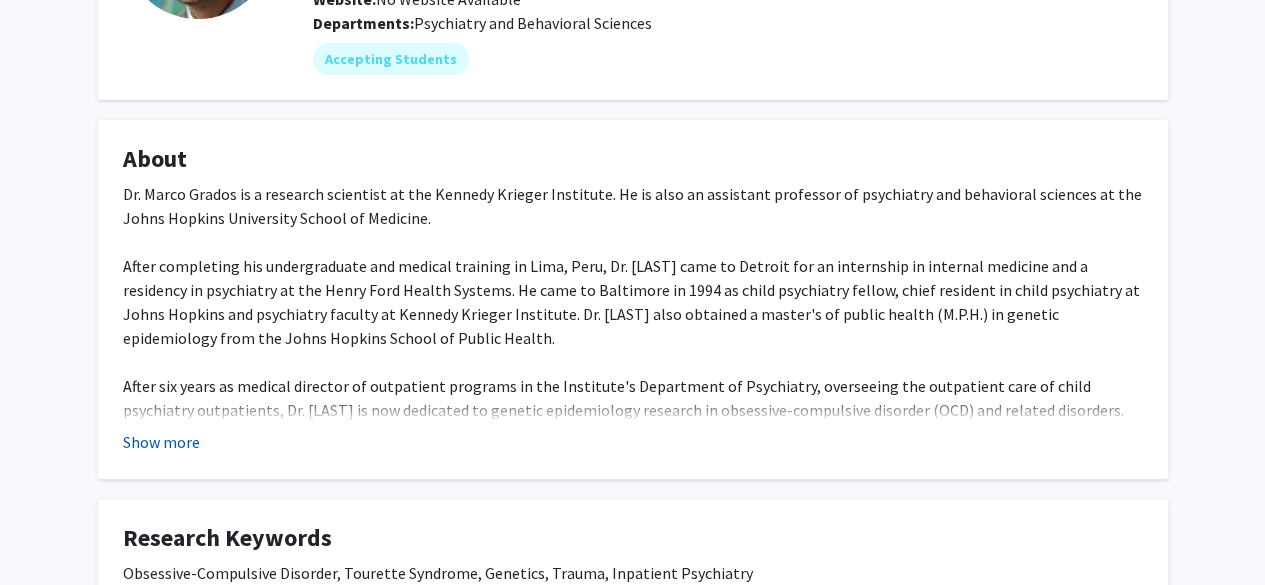 click on "Show more" 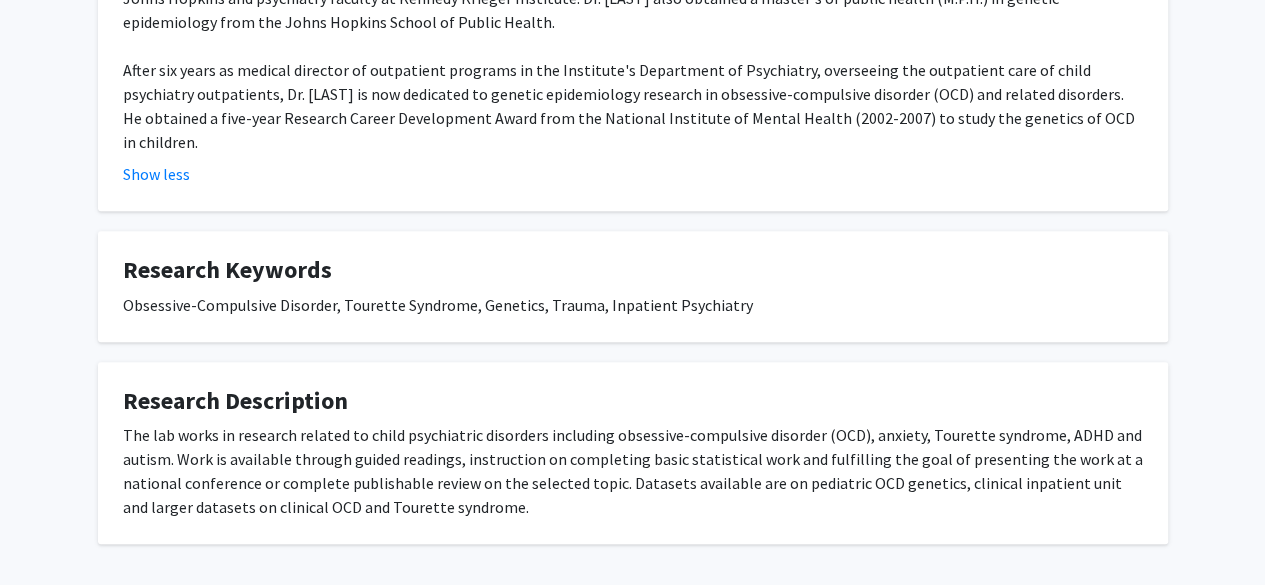 scroll, scrollTop: 619, scrollLeft: 0, axis: vertical 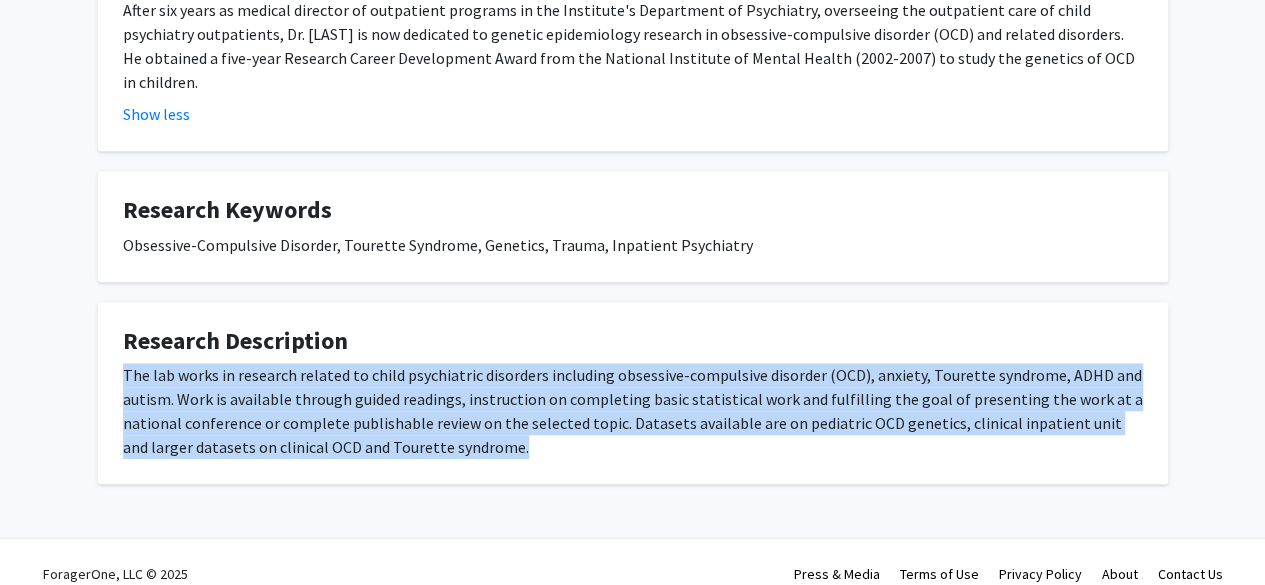 drag, startPoint x: 510, startPoint y: 428, endPoint x: 116, endPoint y: 356, distance: 400.52466 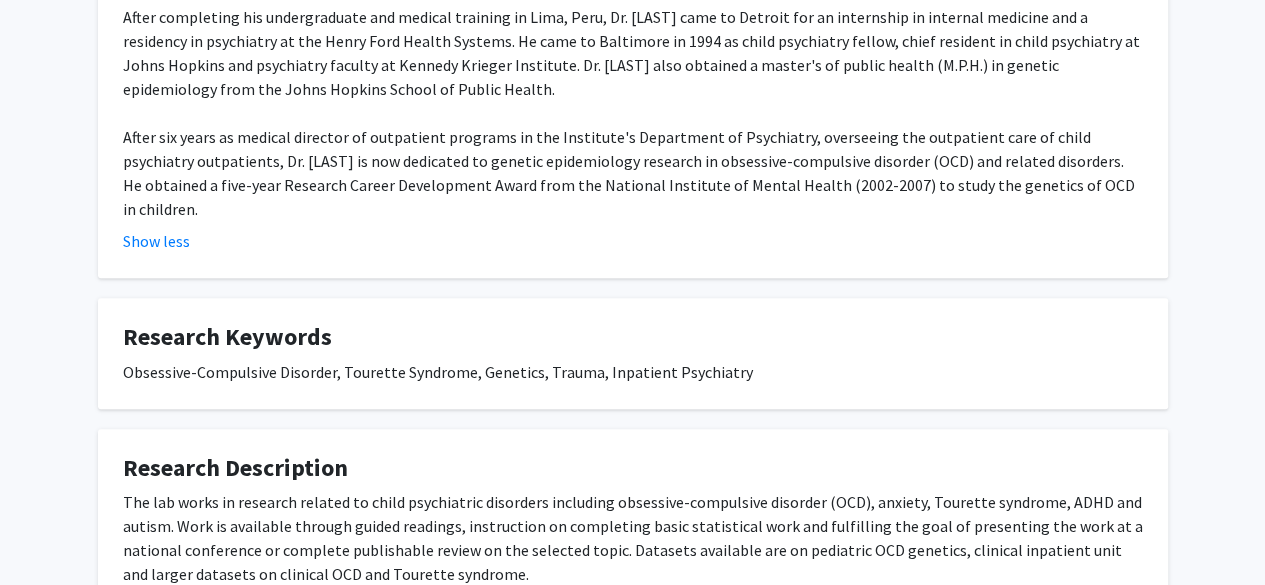 scroll, scrollTop: 490, scrollLeft: 0, axis: vertical 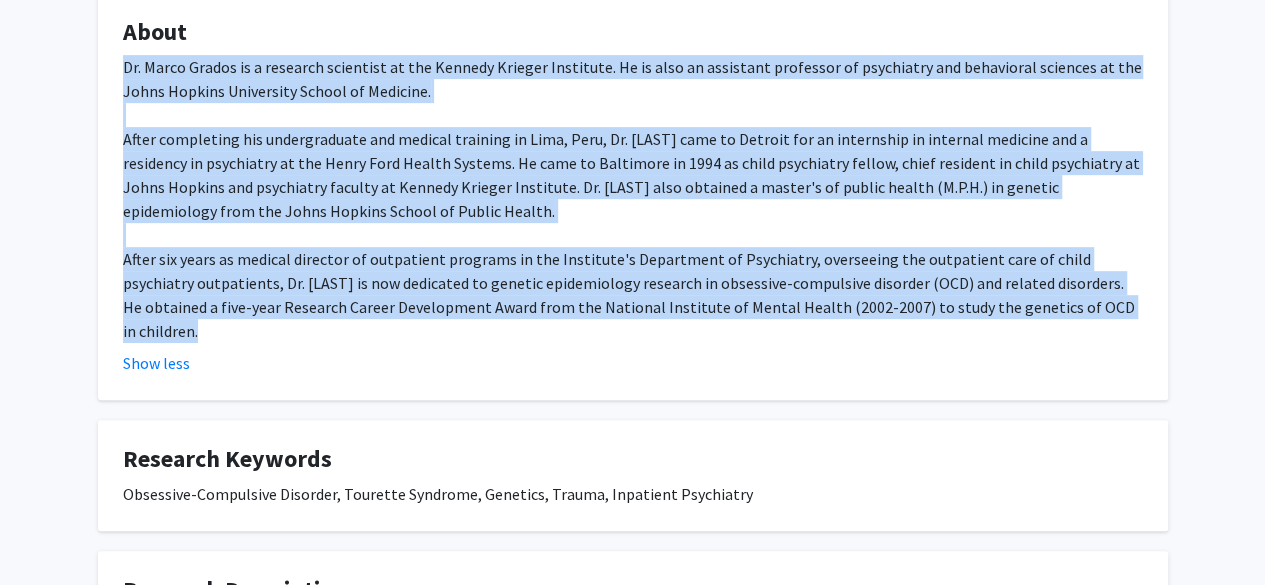 drag, startPoint x: 1068, startPoint y: 191, endPoint x: 120, endPoint y: 73, distance: 955.3157 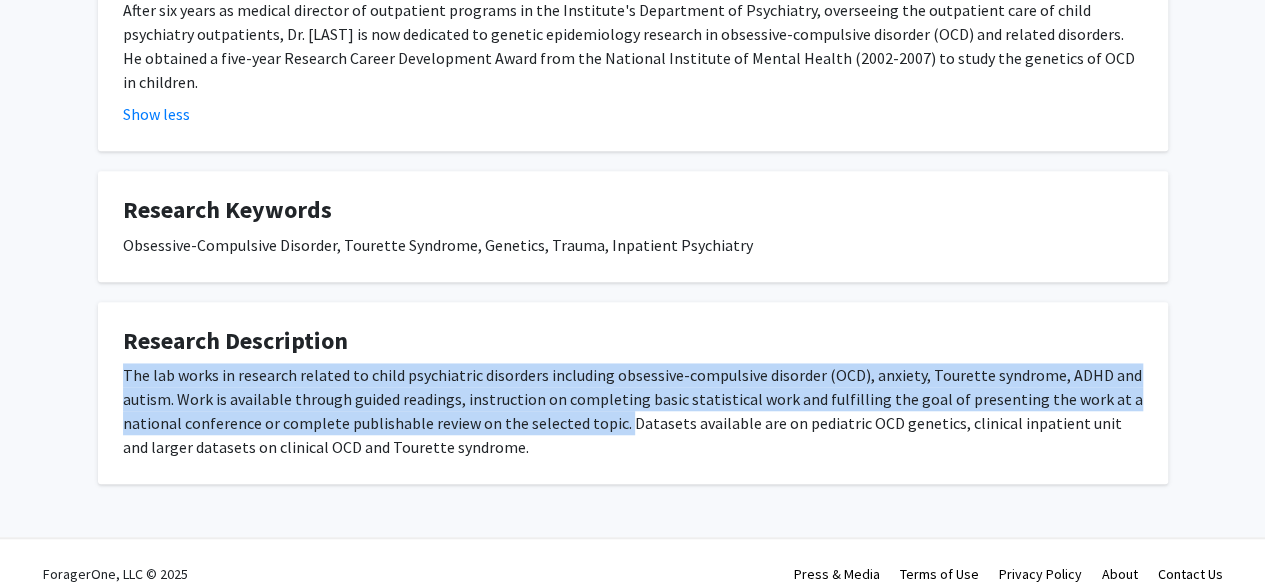 drag, startPoint x: 93, startPoint y: 347, endPoint x: 618, endPoint y: 405, distance: 528.1941 